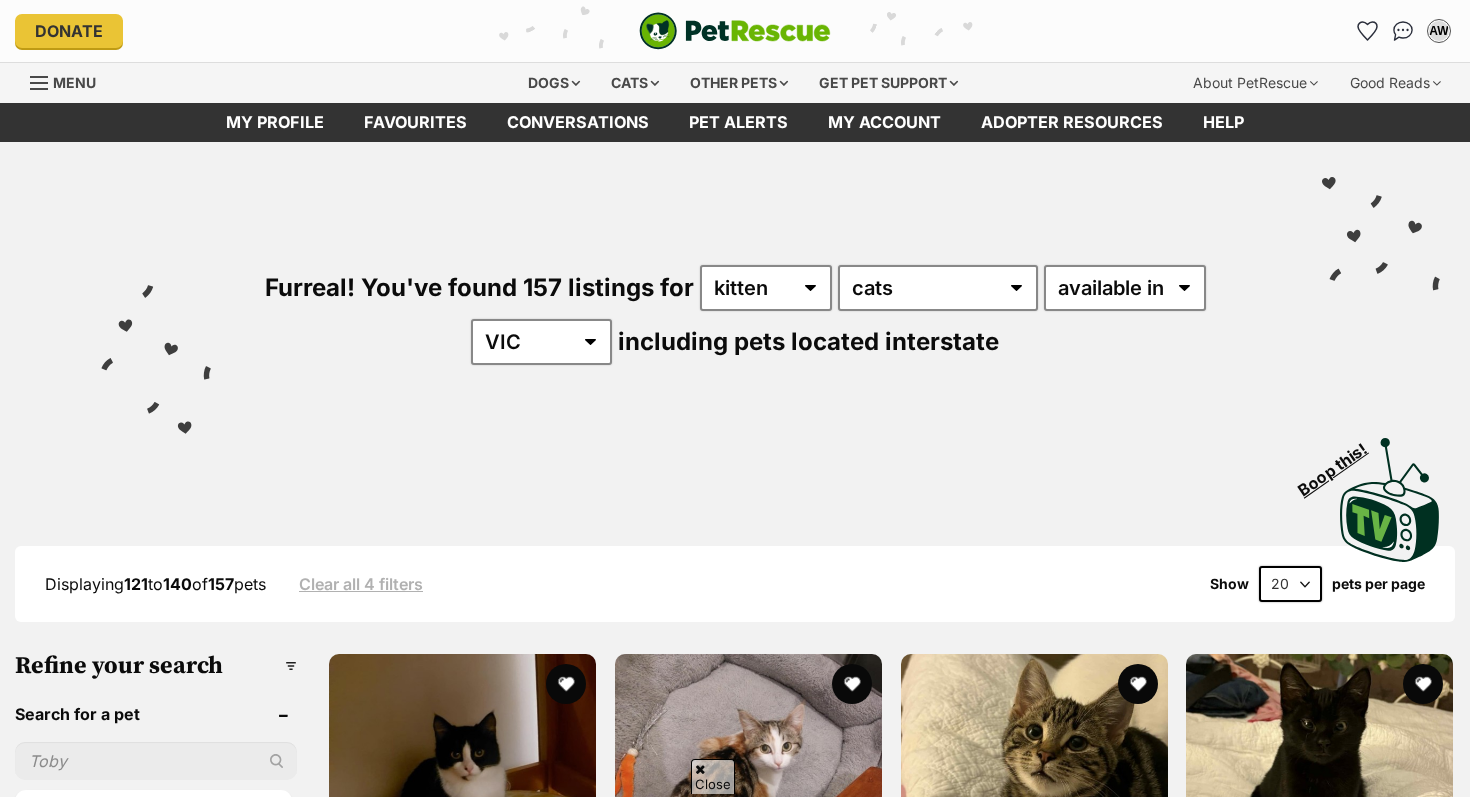 scroll, scrollTop: 703, scrollLeft: 0, axis: vertical 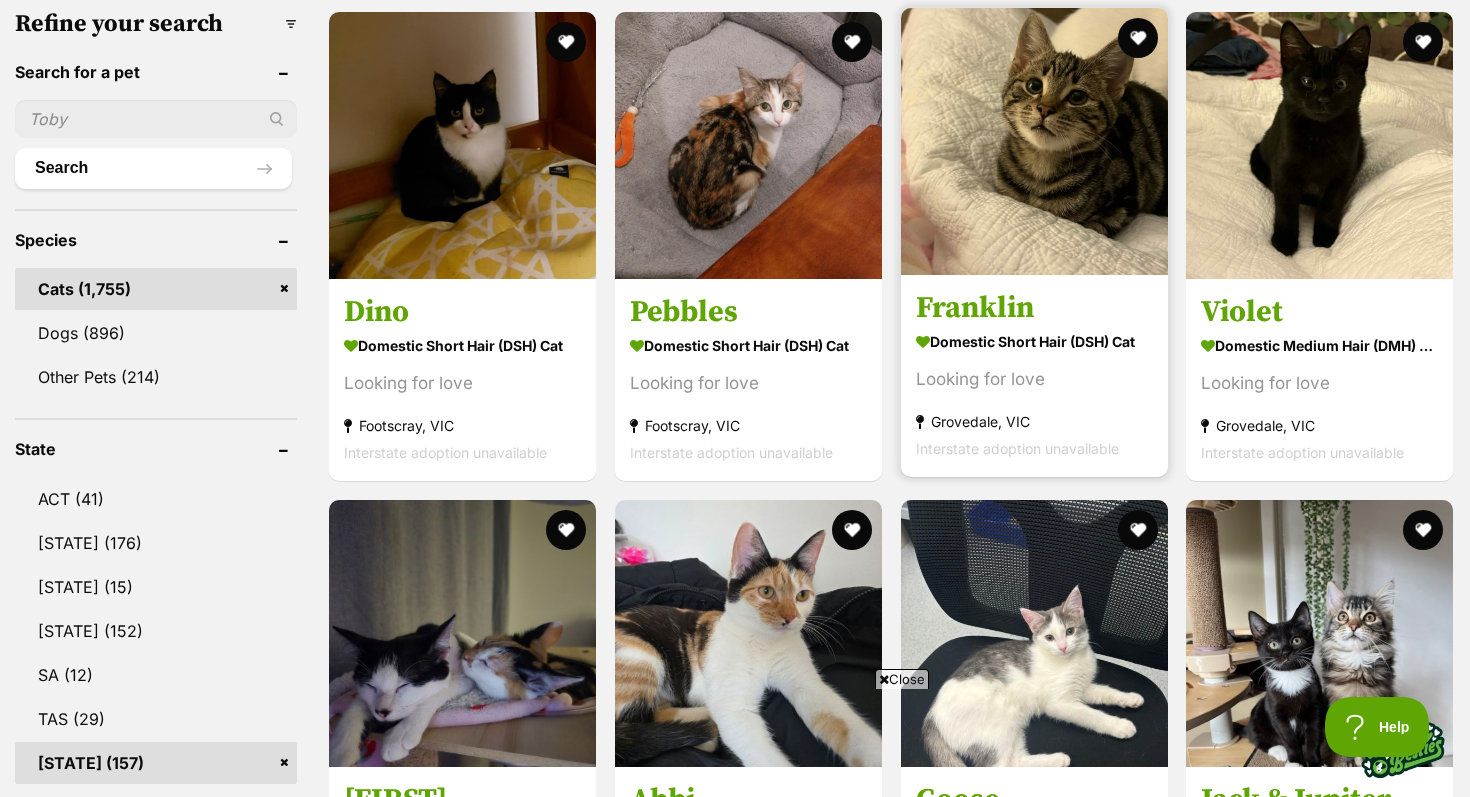 click at bounding box center [1034, 141] 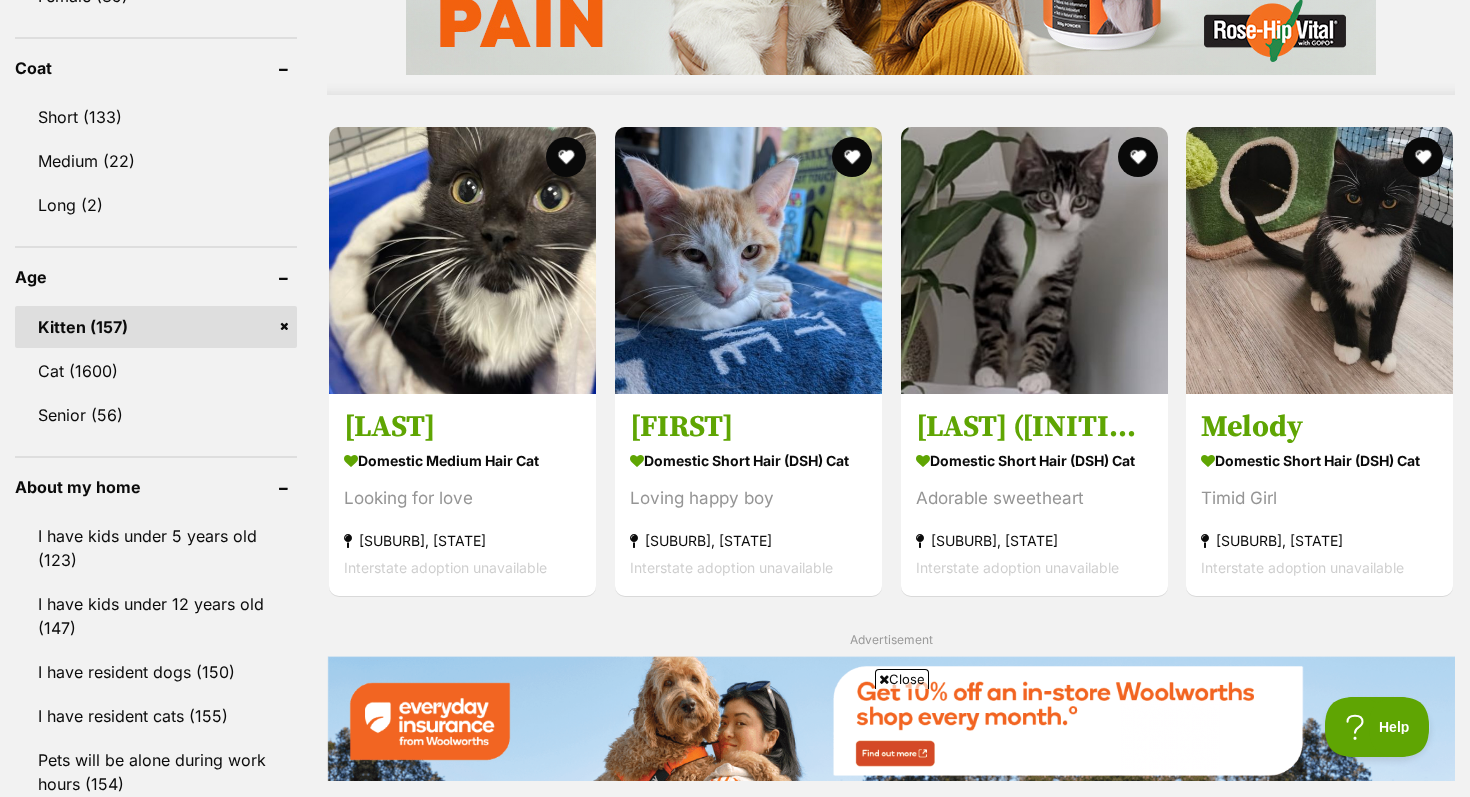 scroll, scrollTop: 1856, scrollLeft: 0, axis: vertical 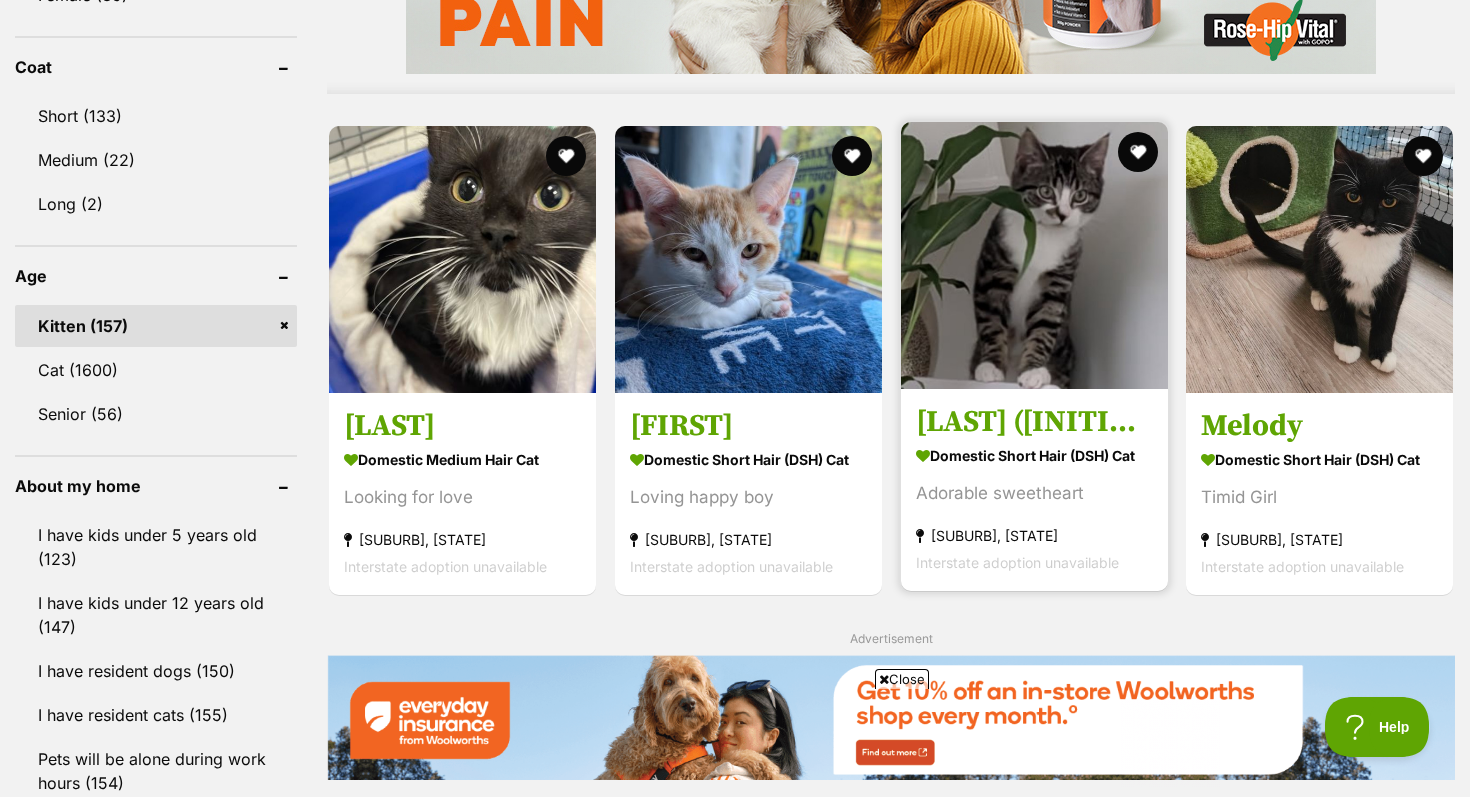 click at bounding box center [1034, 255] 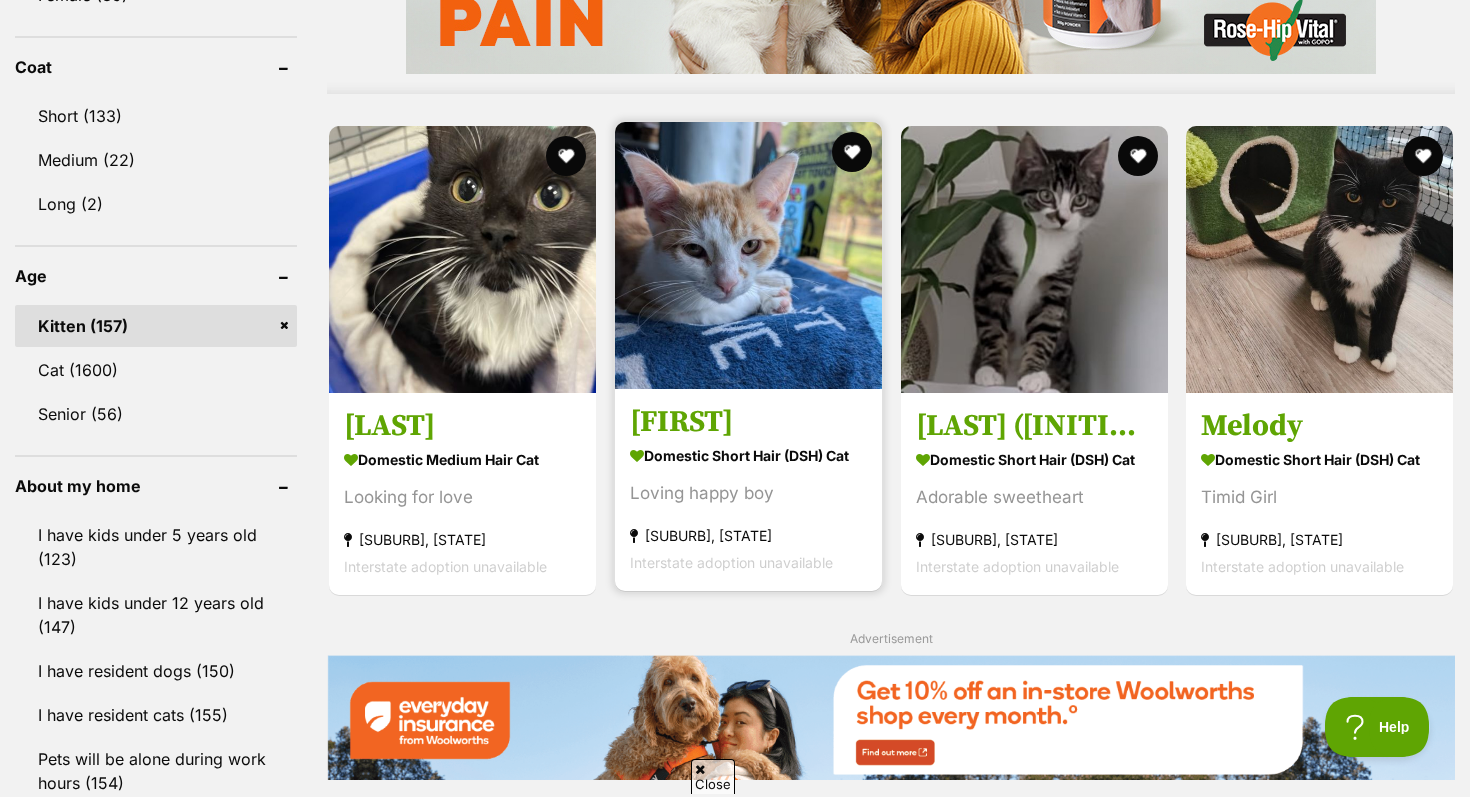 click at bounding box center (748, 255) 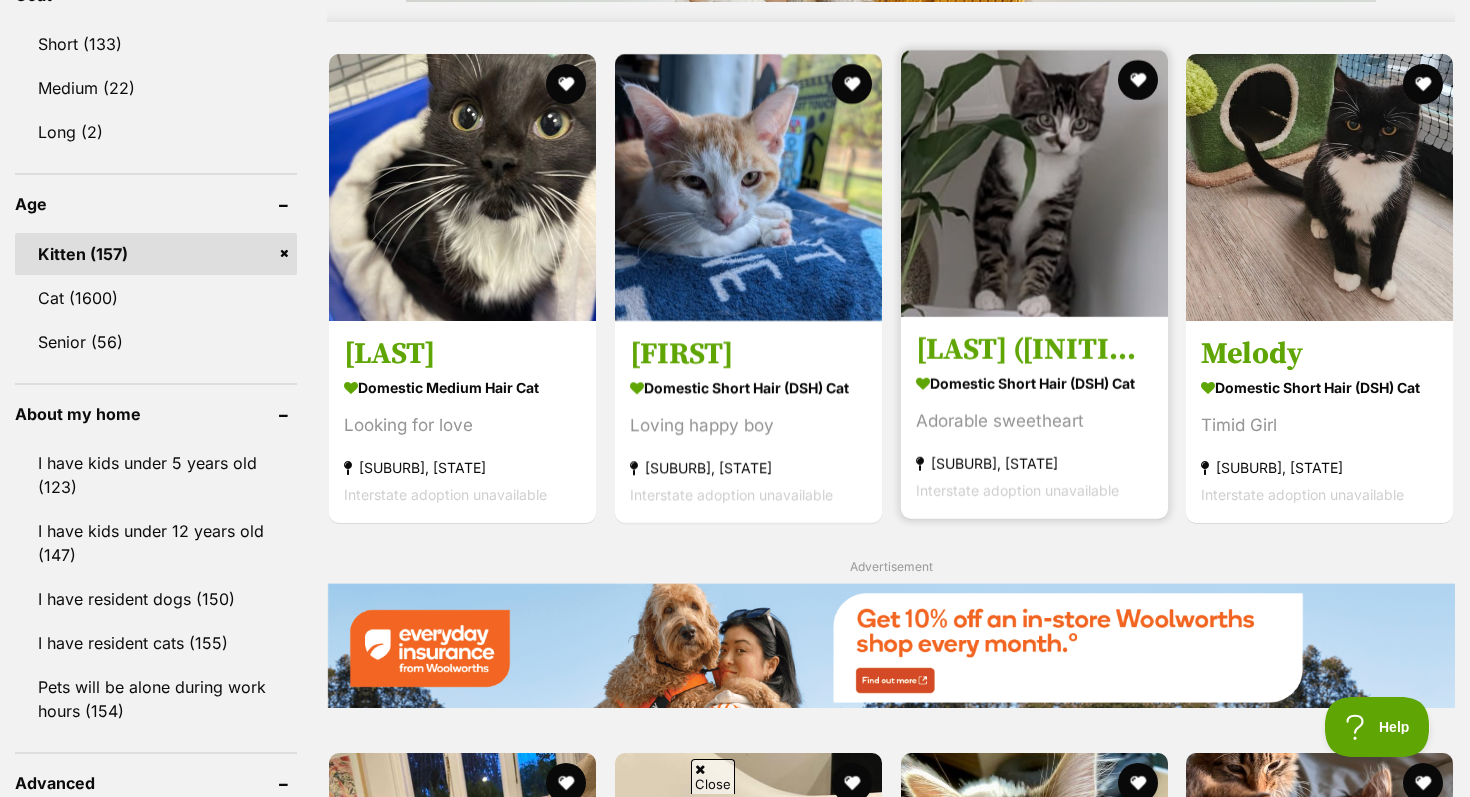 scroll, scrollTop: 0, scrollLeft: 0, axis: both 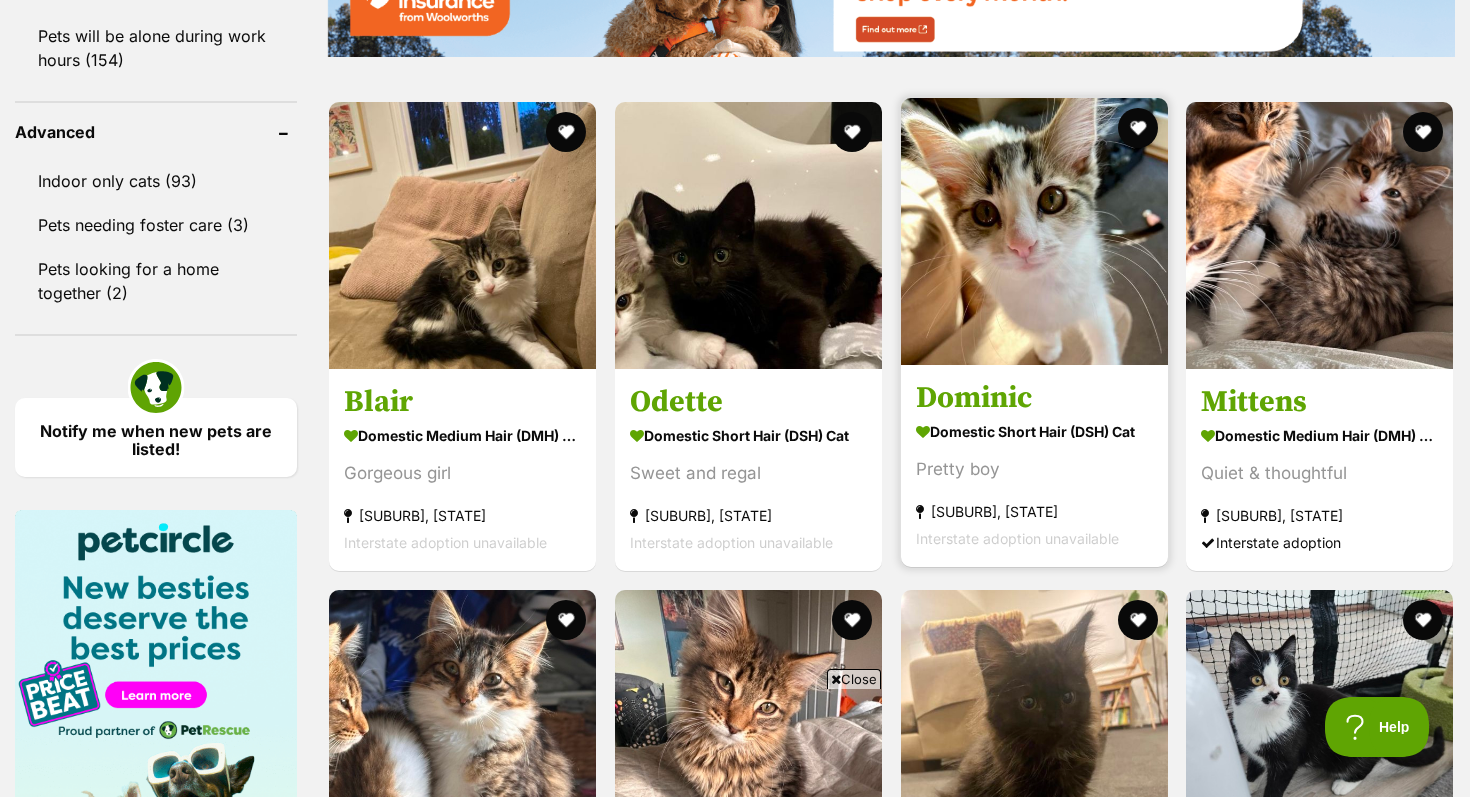 click at bounding box center (1034, 231) 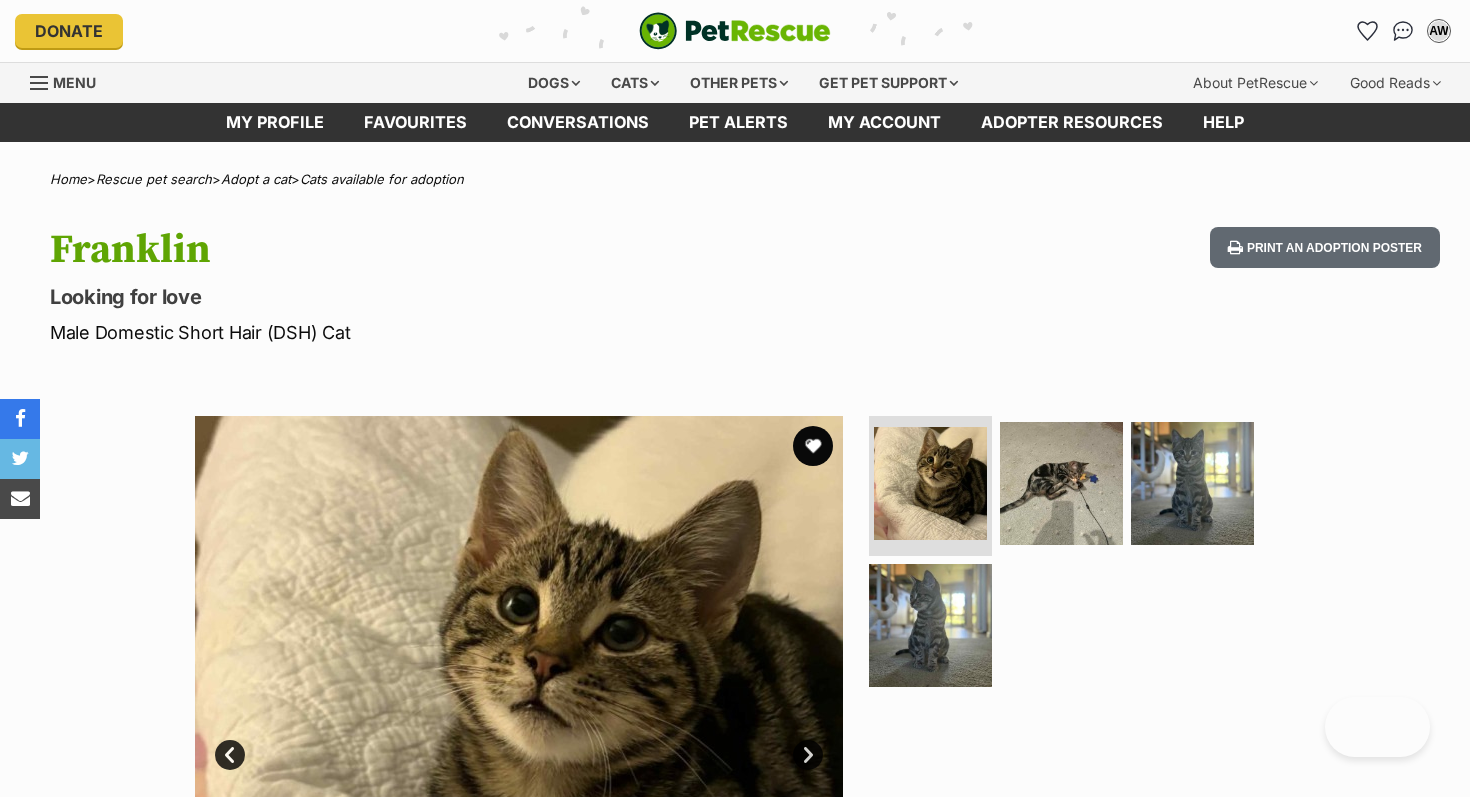 scroll, scrollTop: 166, scrollLeft: 0, axis: vertical 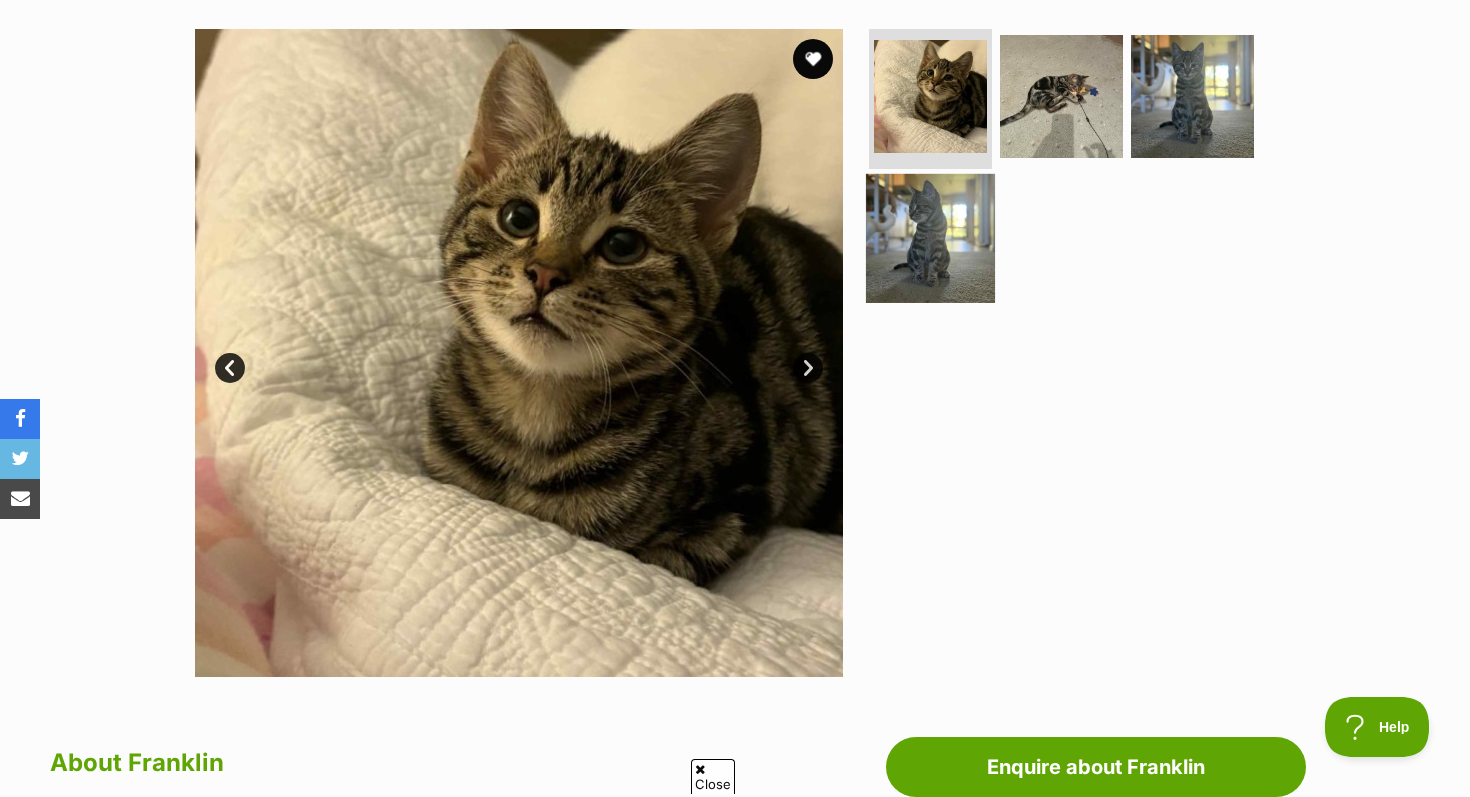 click at bounding box center [930, 237] 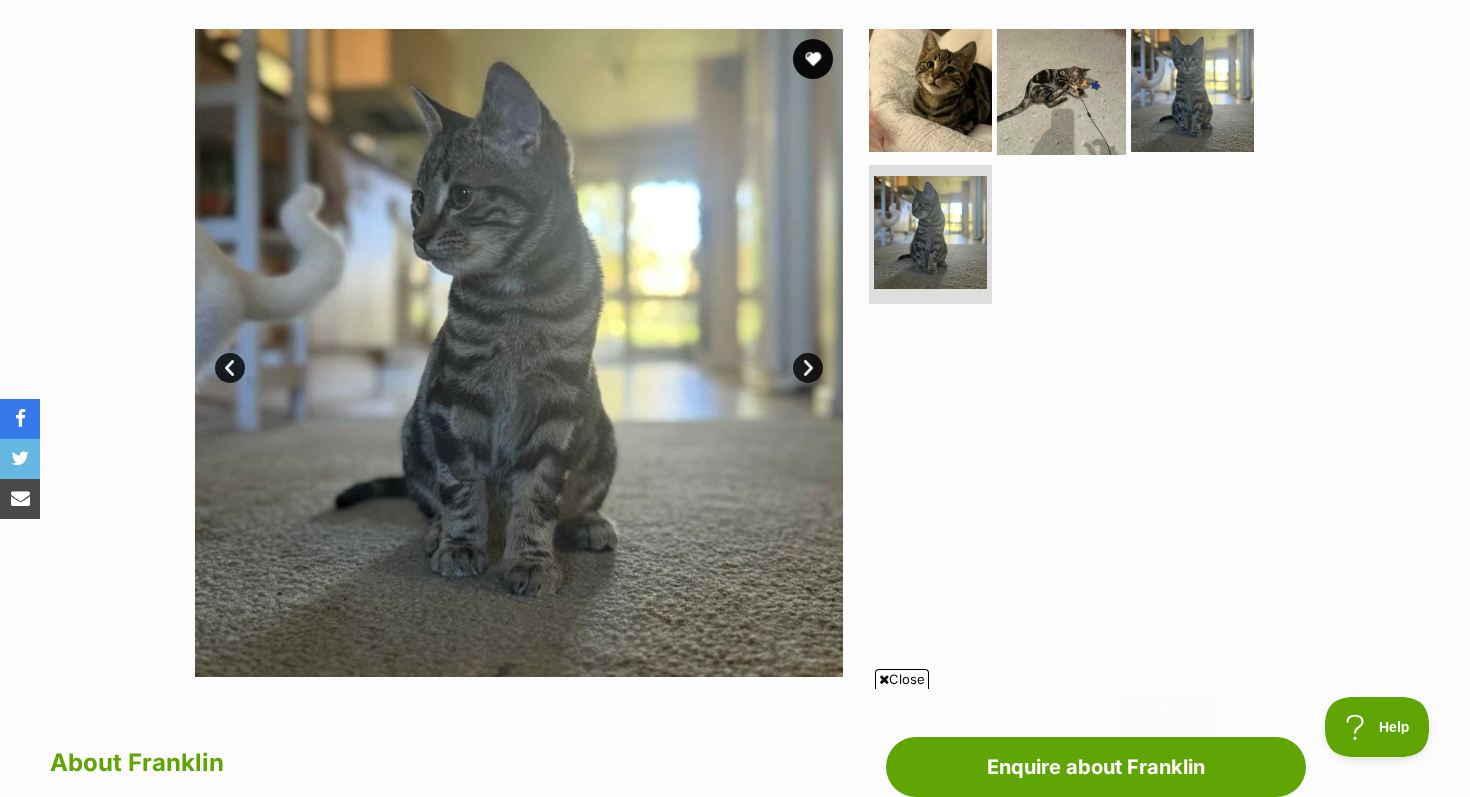 scroll, scrollTop: 0, scrollLeft: 0, axis: both 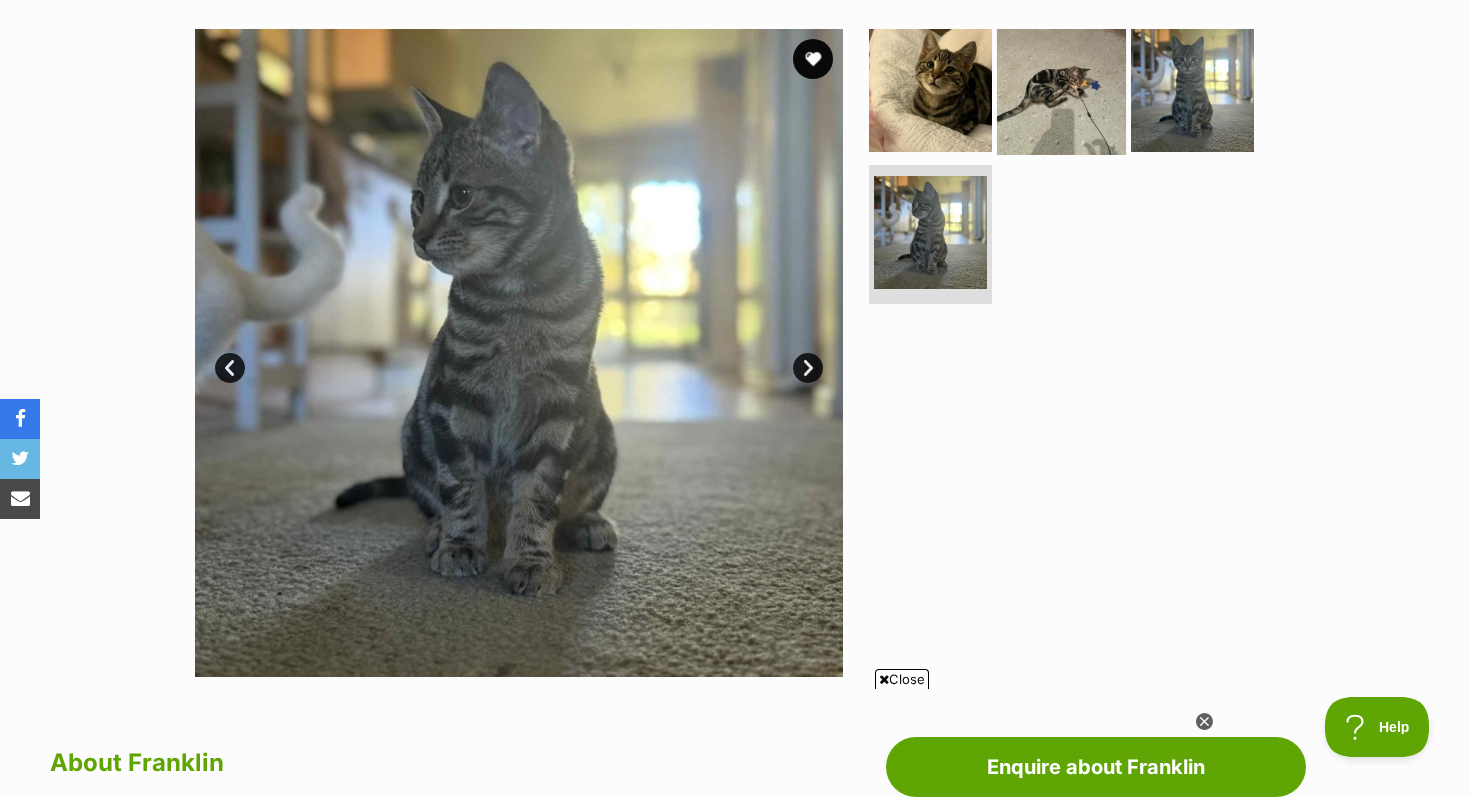 click at bounding box center [1061, 90] 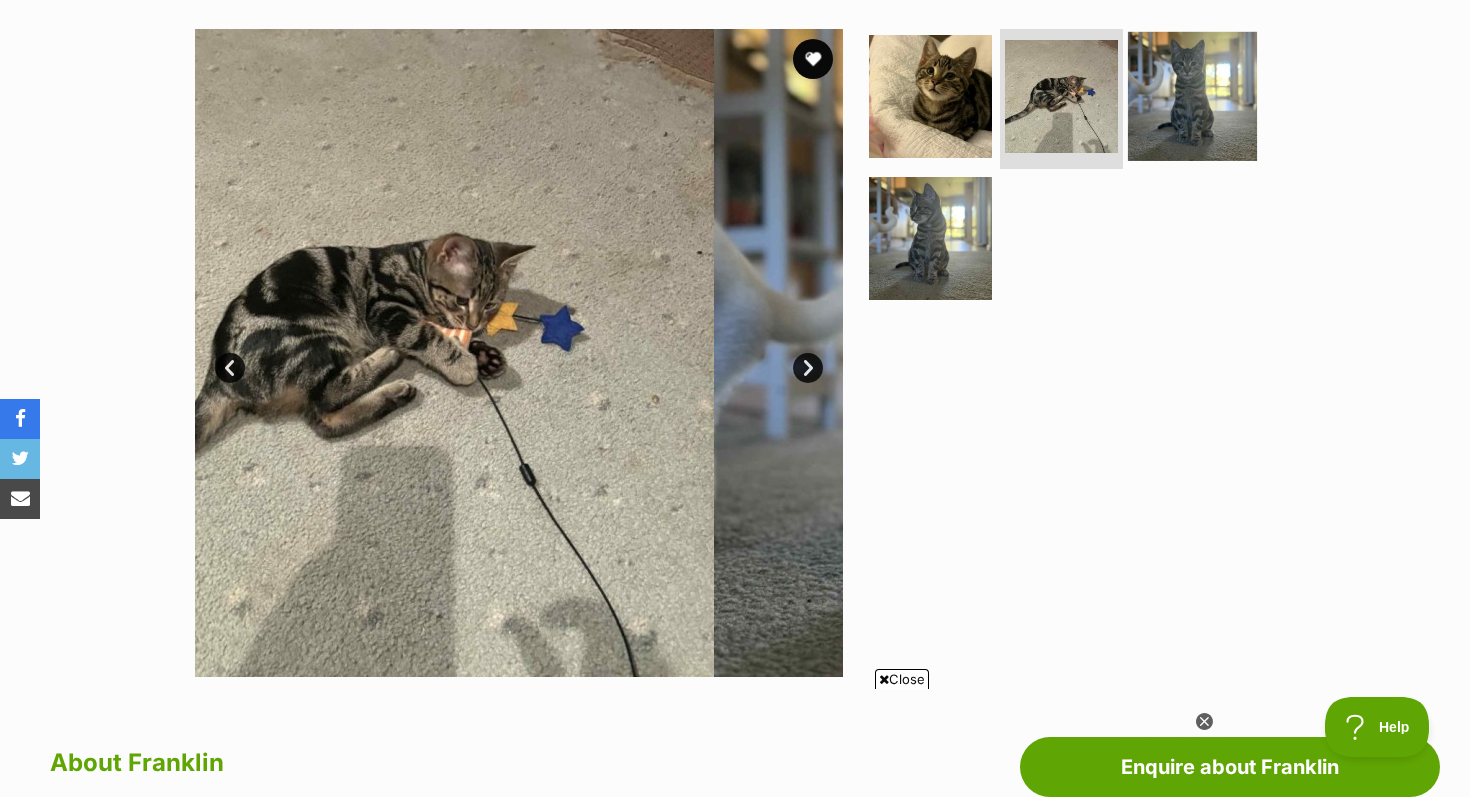 scroll, scrollTop: 0, scrollLeft: 0, axis: both 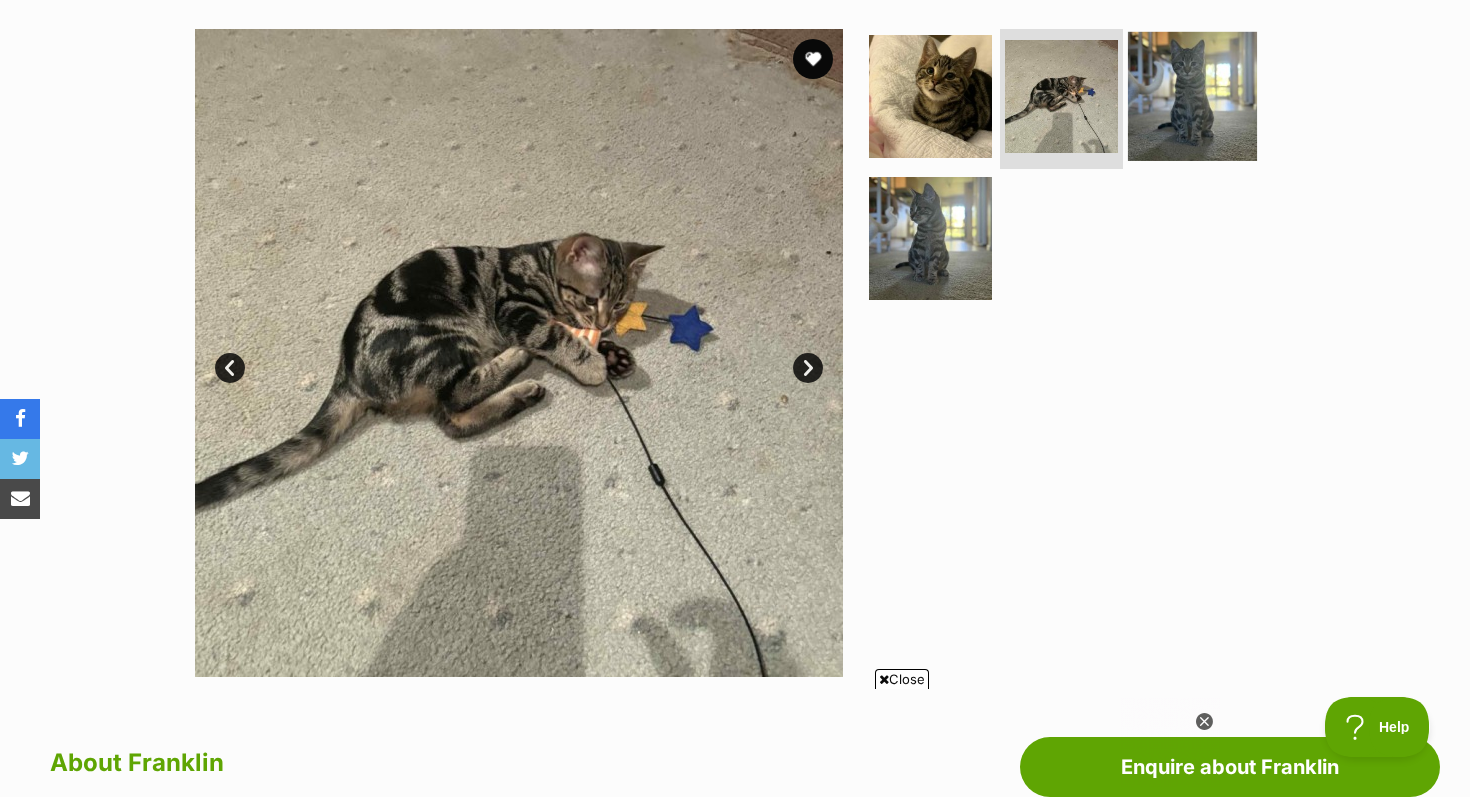 click at bounding box center (1192, 96) 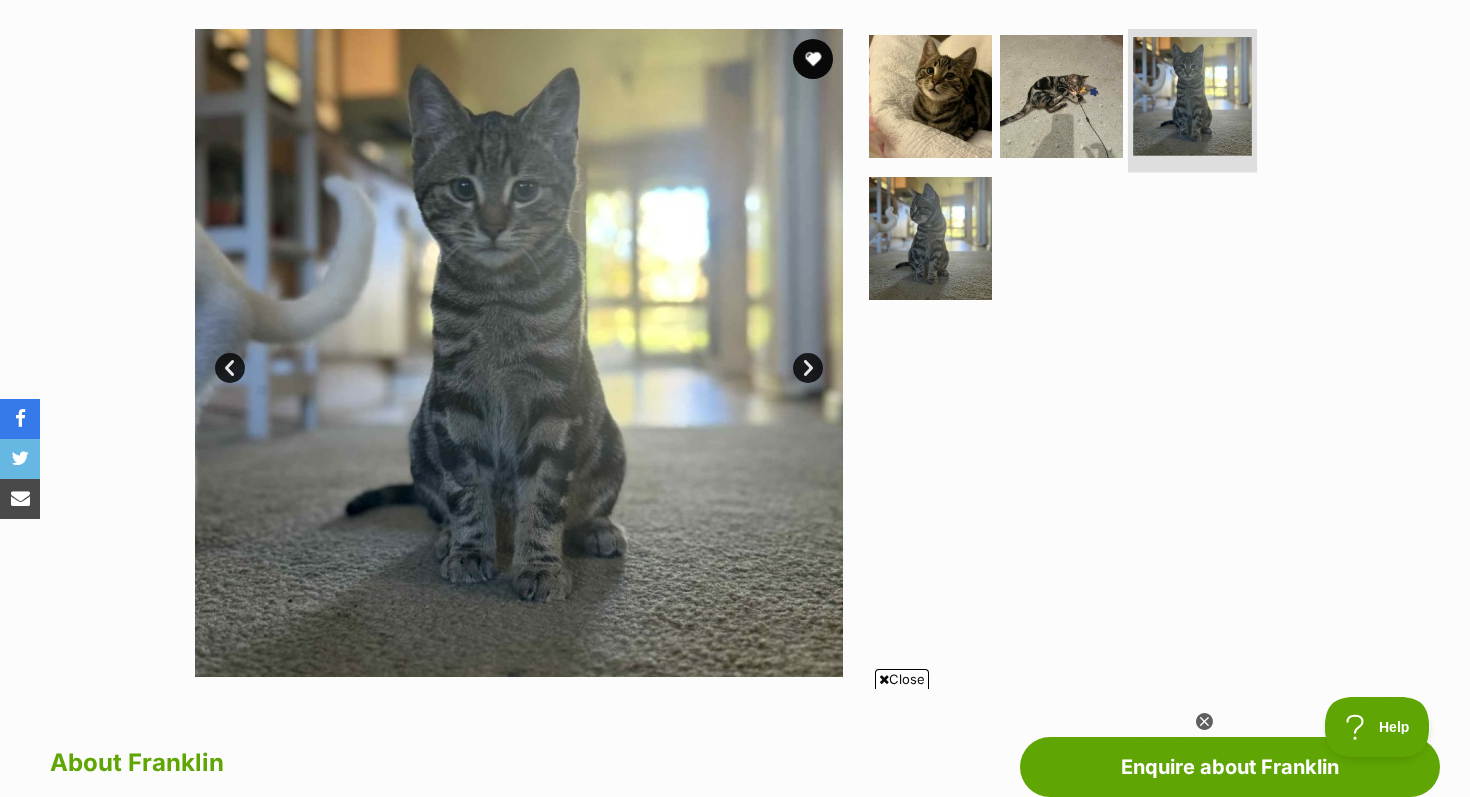 scroll, scrollTop: 0, scrollLeft: 0, axis: both 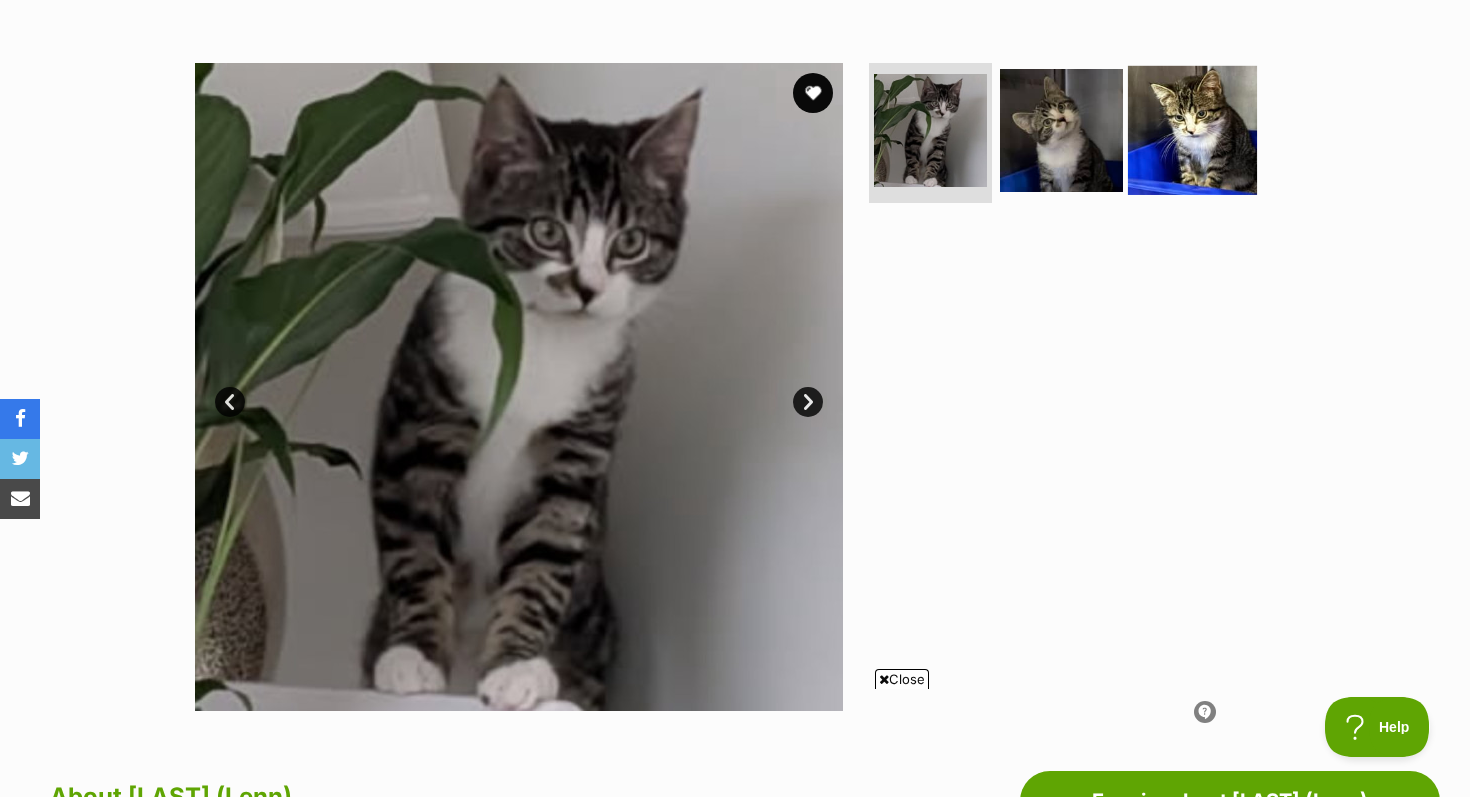 click at bounding box center (1192, 130) 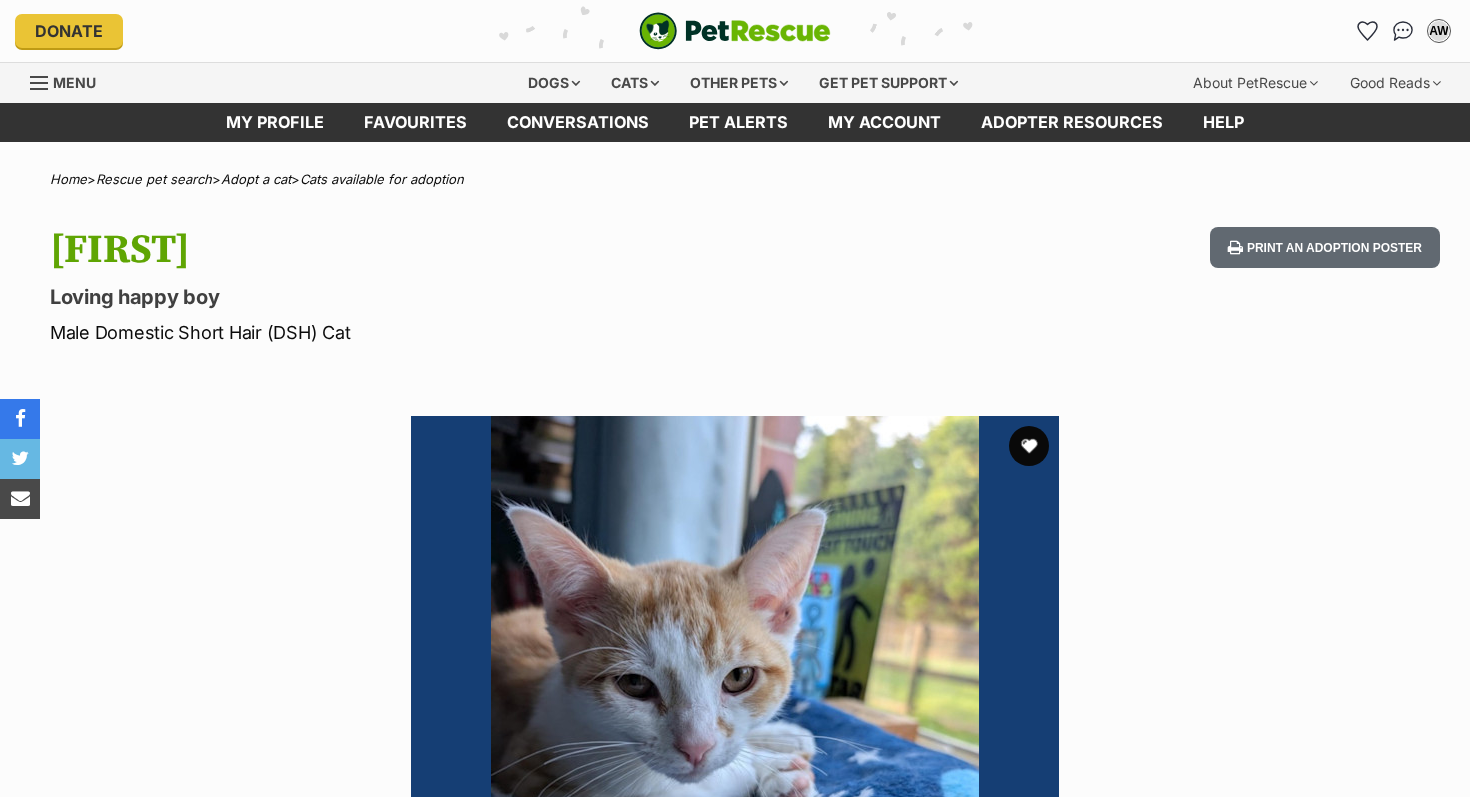 scroll, scrollTop: 0, scrollLeft: 0, axis: both 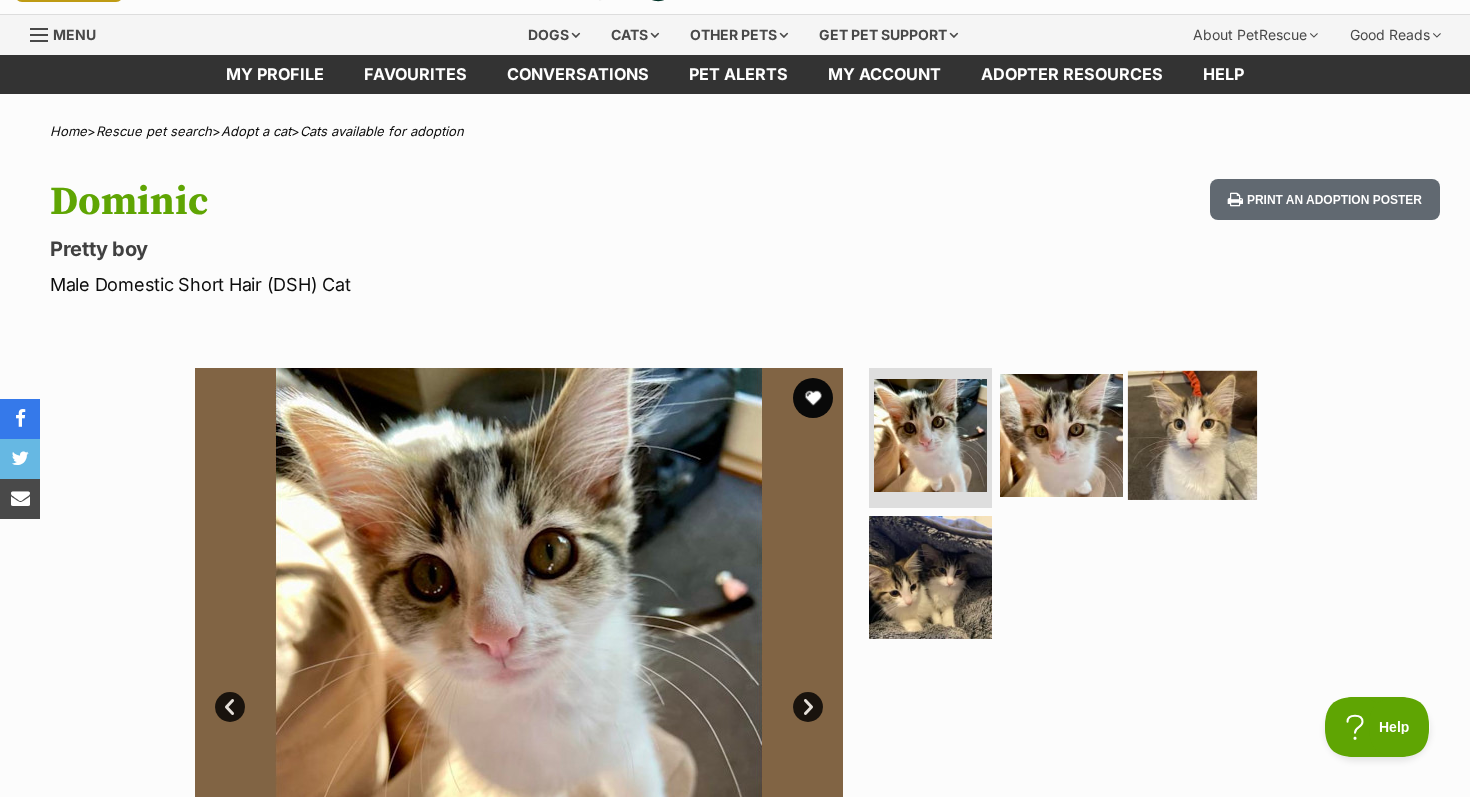 click at bounding box center [1192, 435] 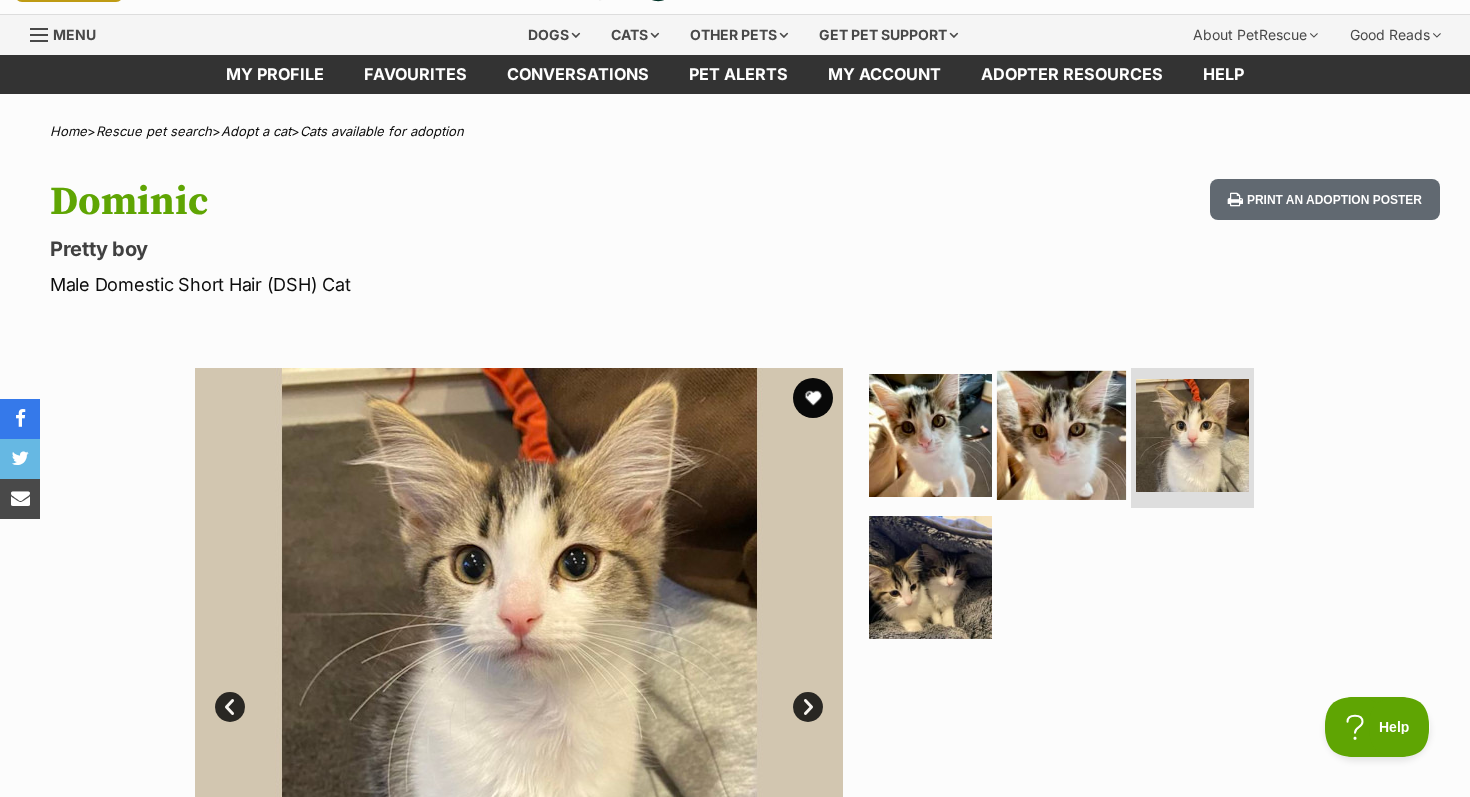 scroll, scrollTop: 0, scrollLeft: 0, axis: both 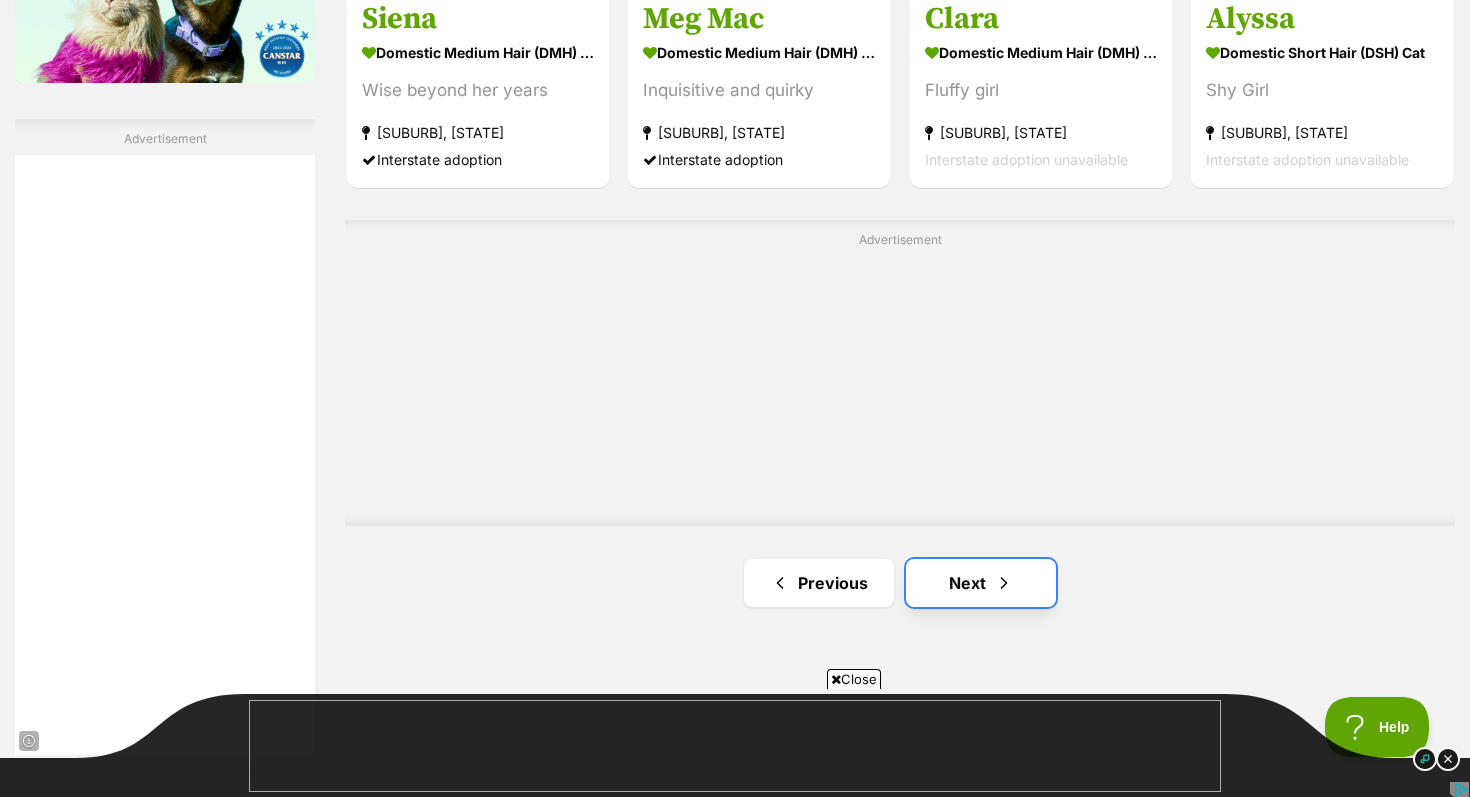 click on "Next" at bounding box center [981, 583] 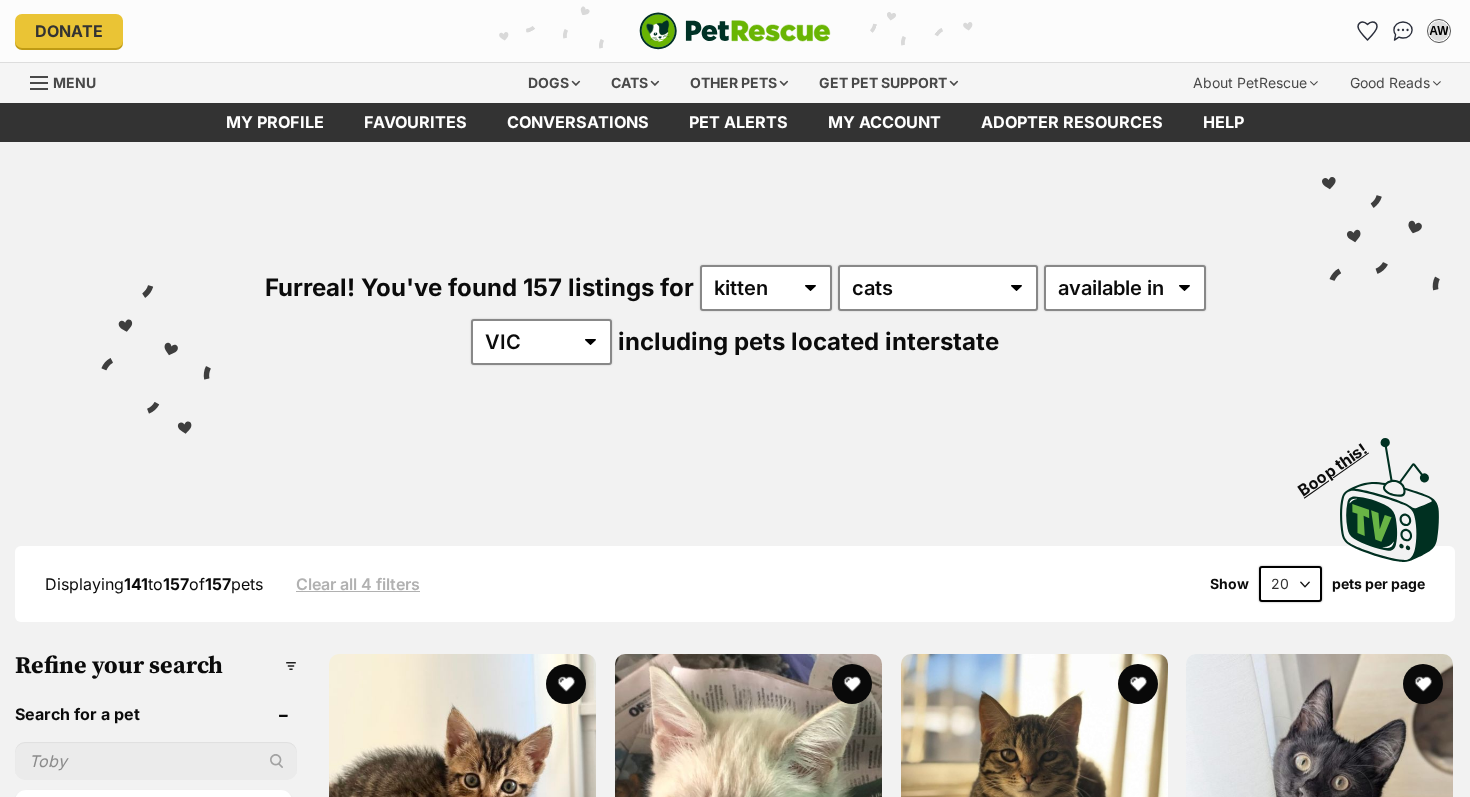 scroll, scrollTop: 0, scrollLeft: 0, axis: both 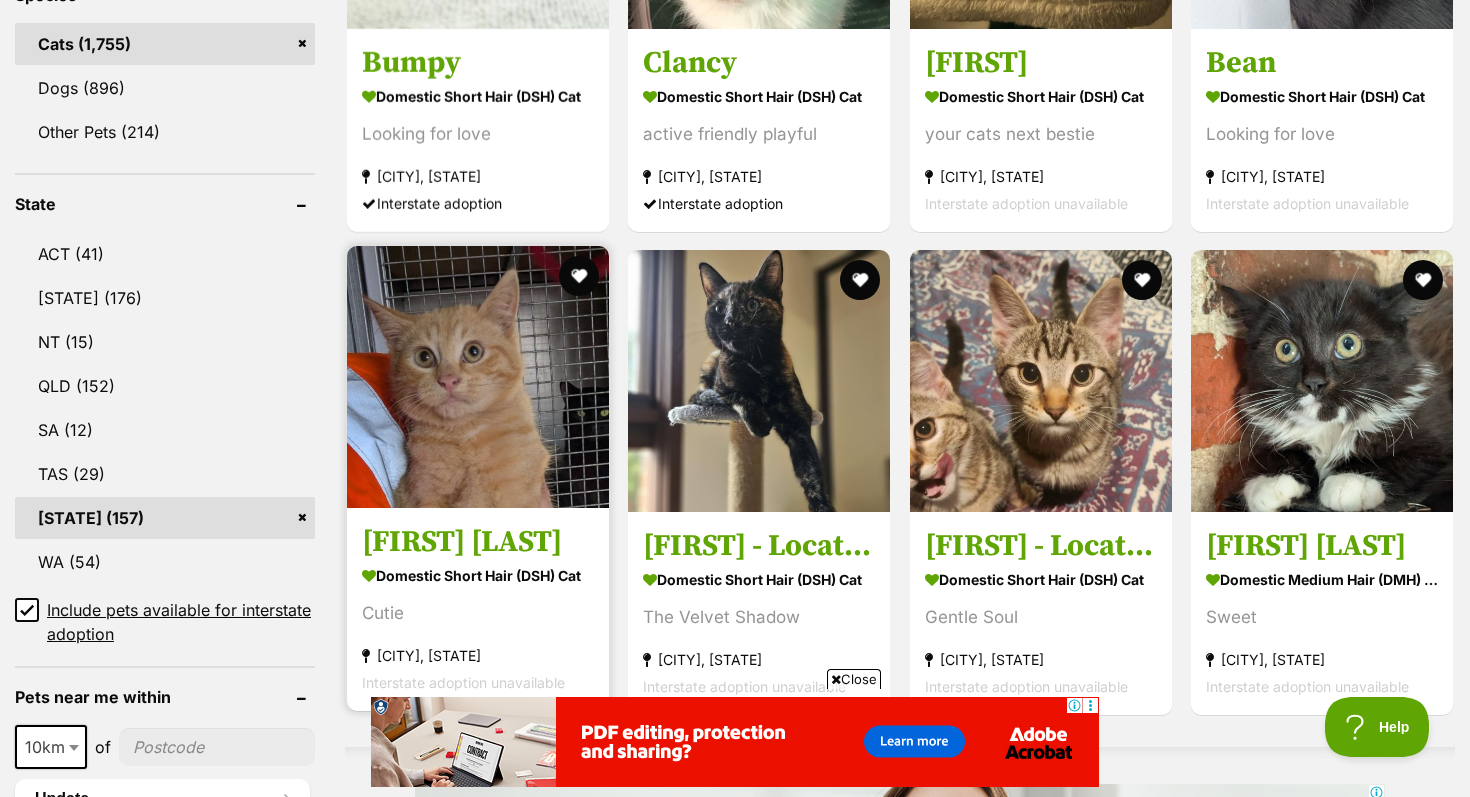 click at bounding box center [478, 503] 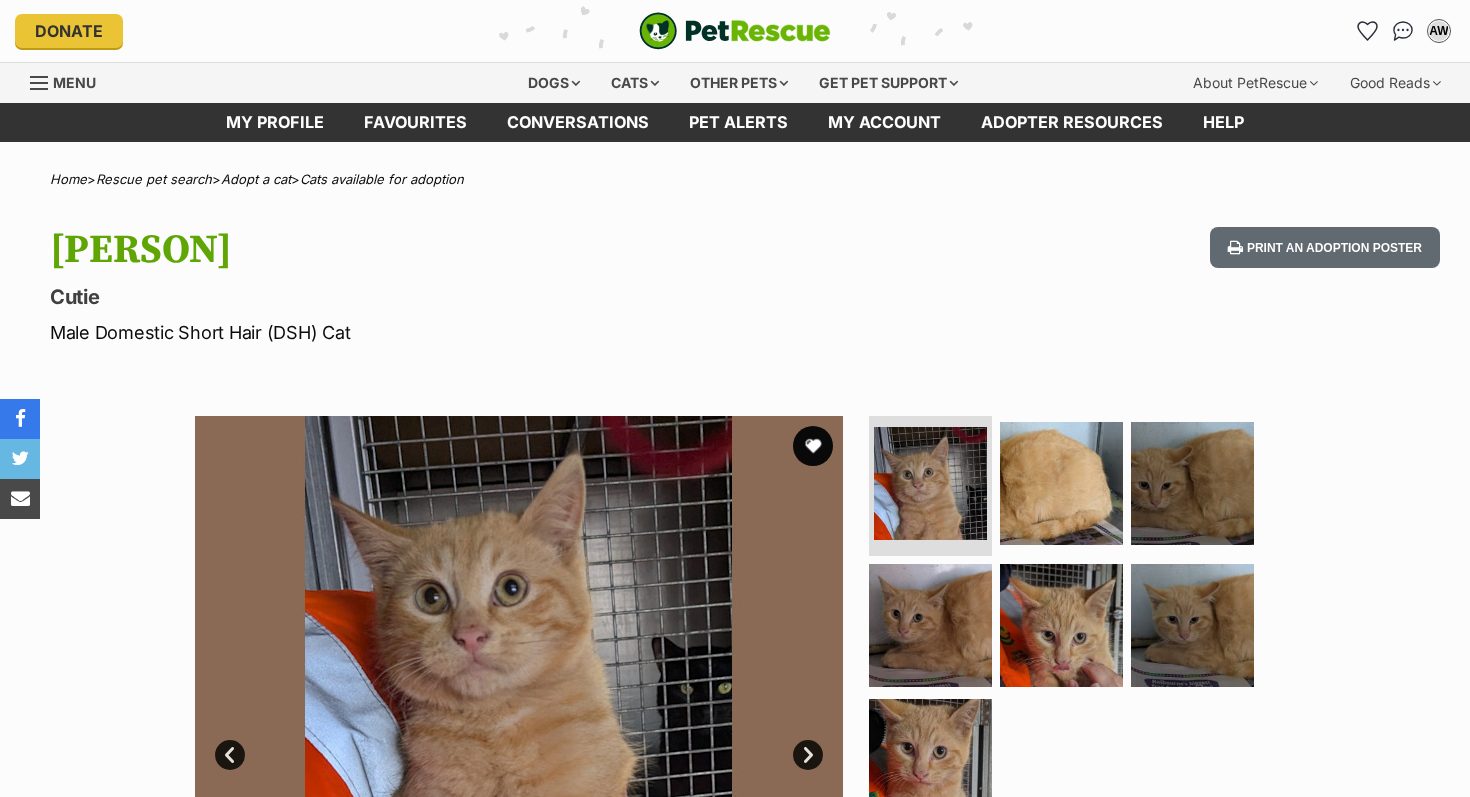 scroll, scrollTop: 0, scrollLeft: 0, axis: both 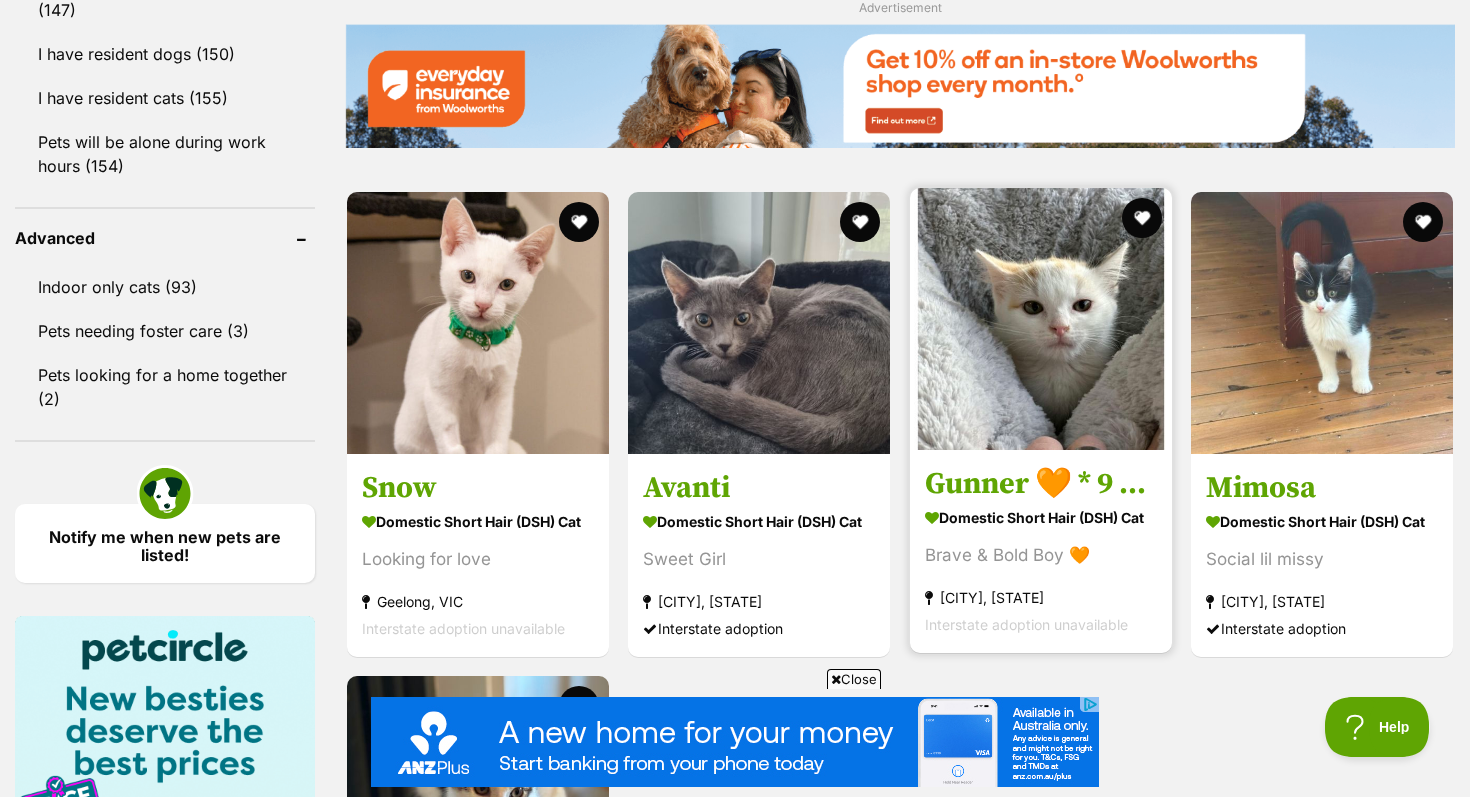 click at bounding box center (1041, 319) 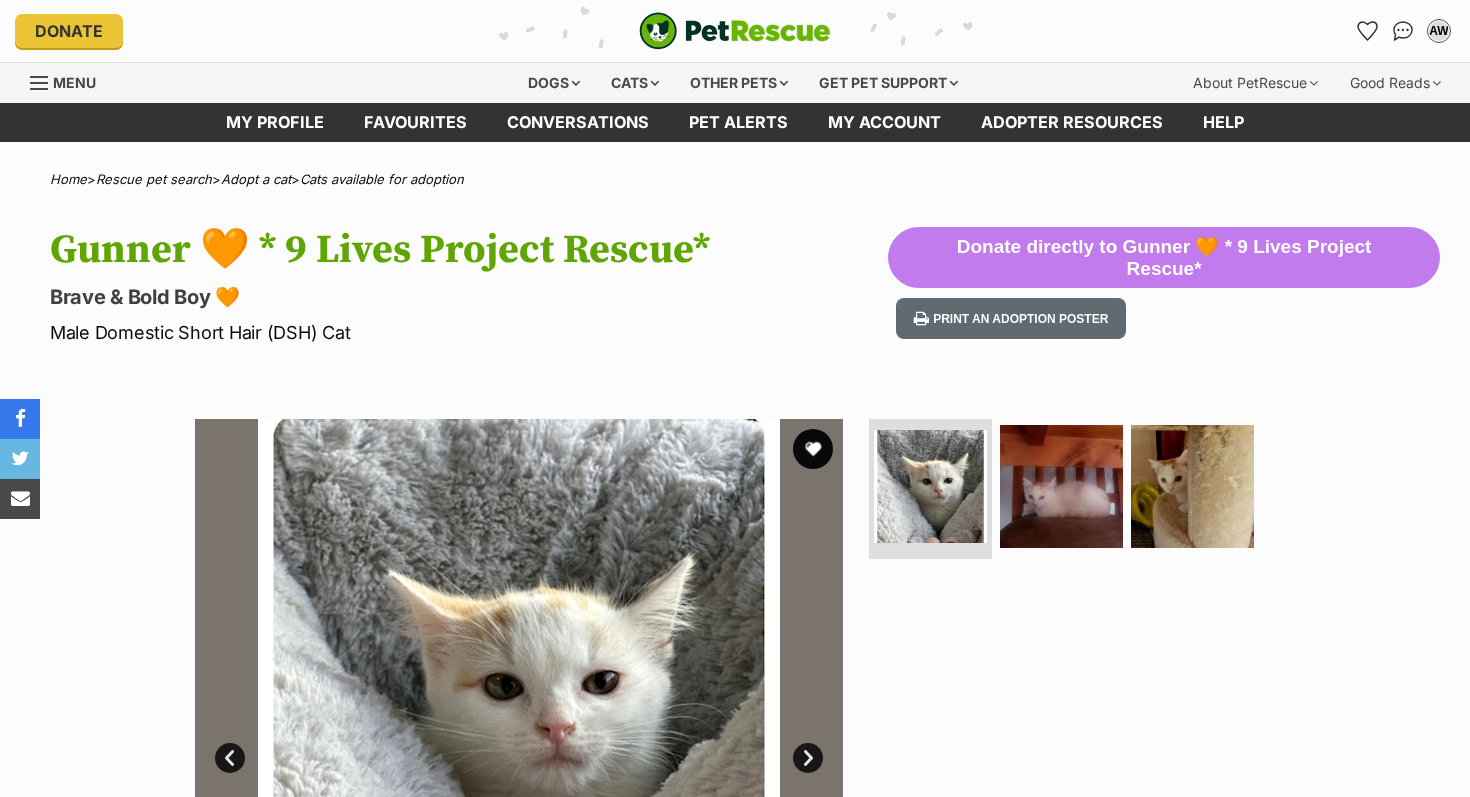 scroll, scrollTop: 0, scrollLeft: 0, axis: both 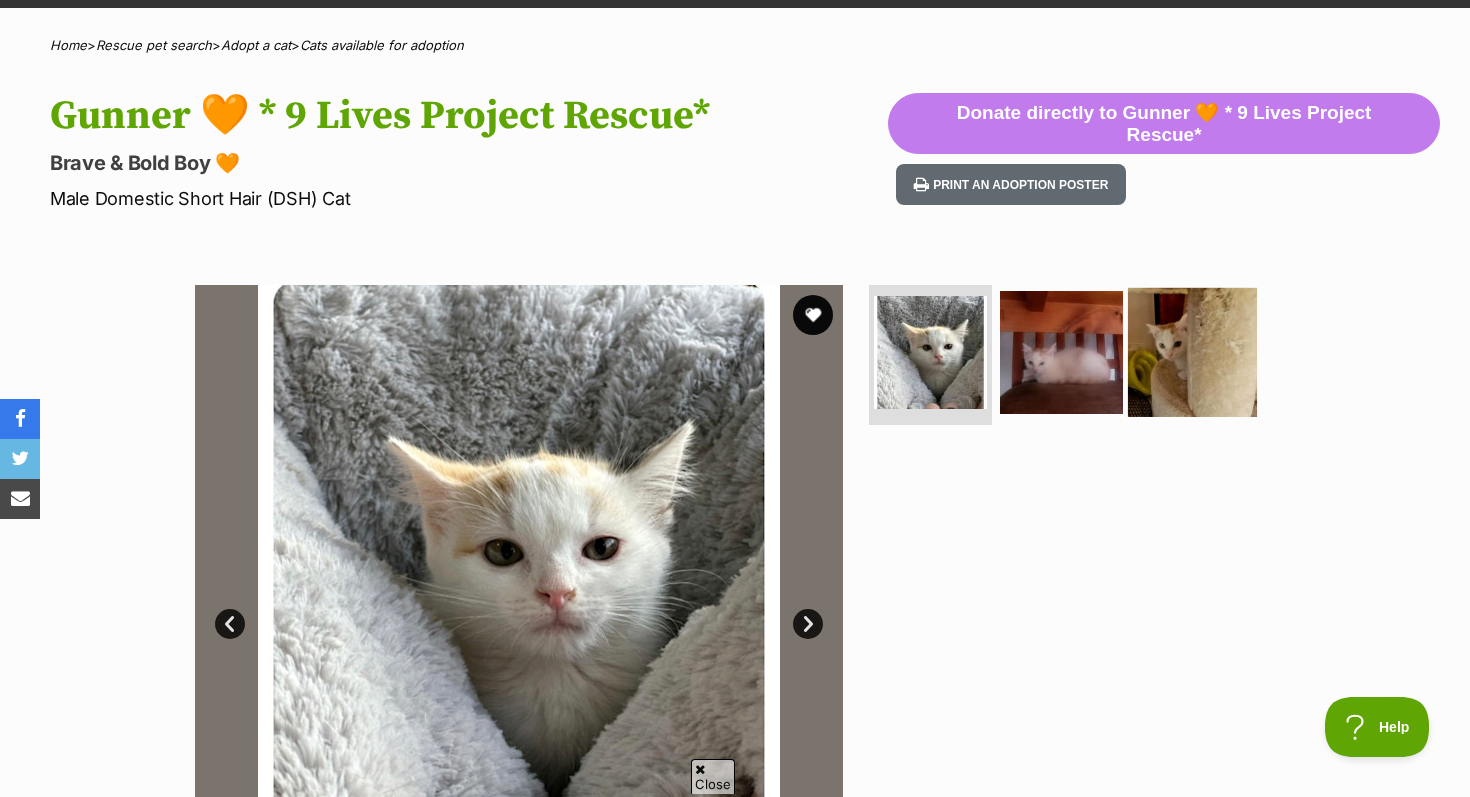 click at bounding box center (1192, 352) 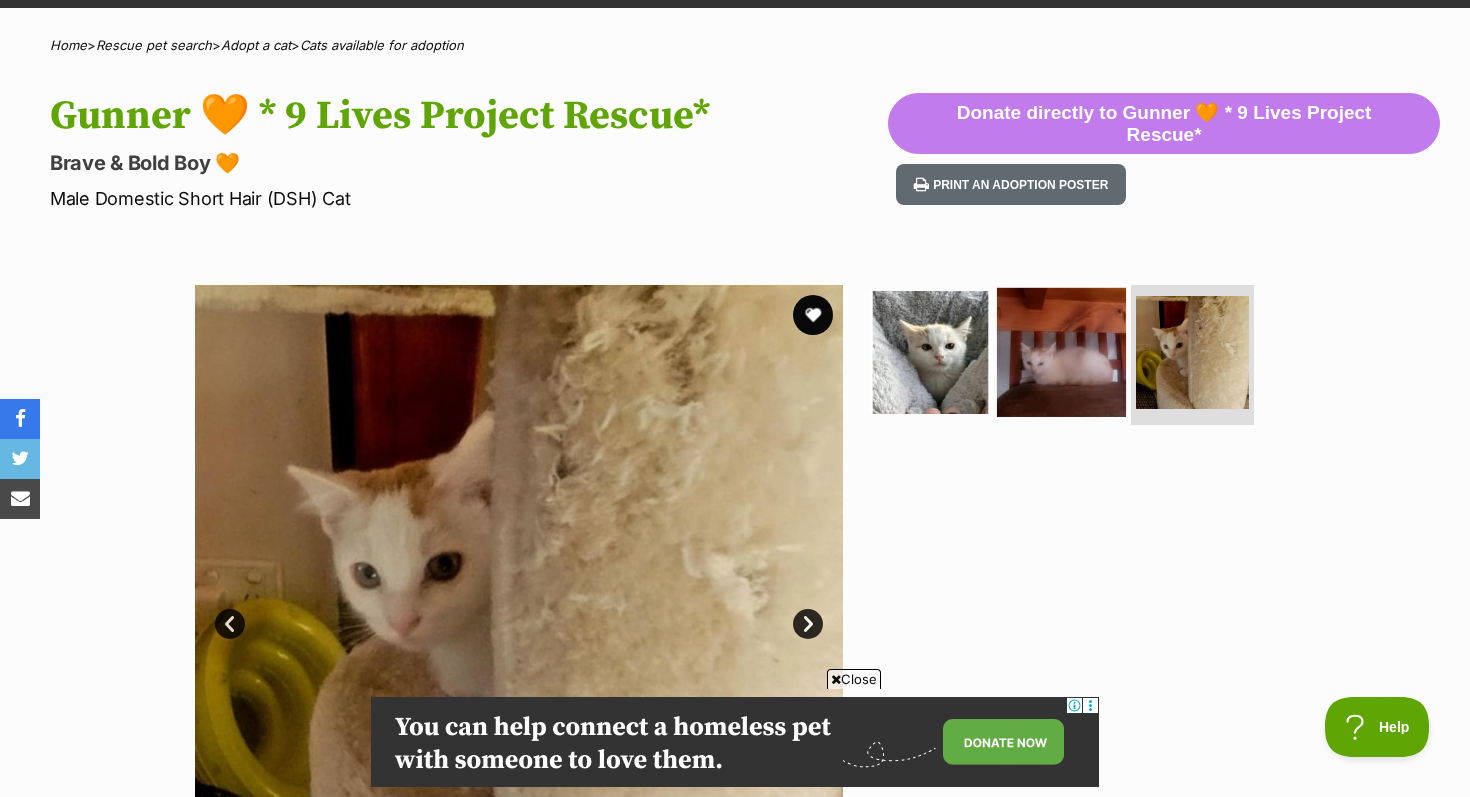 scroll, scrollTop: 0, scrollLeft: 0, axis: both 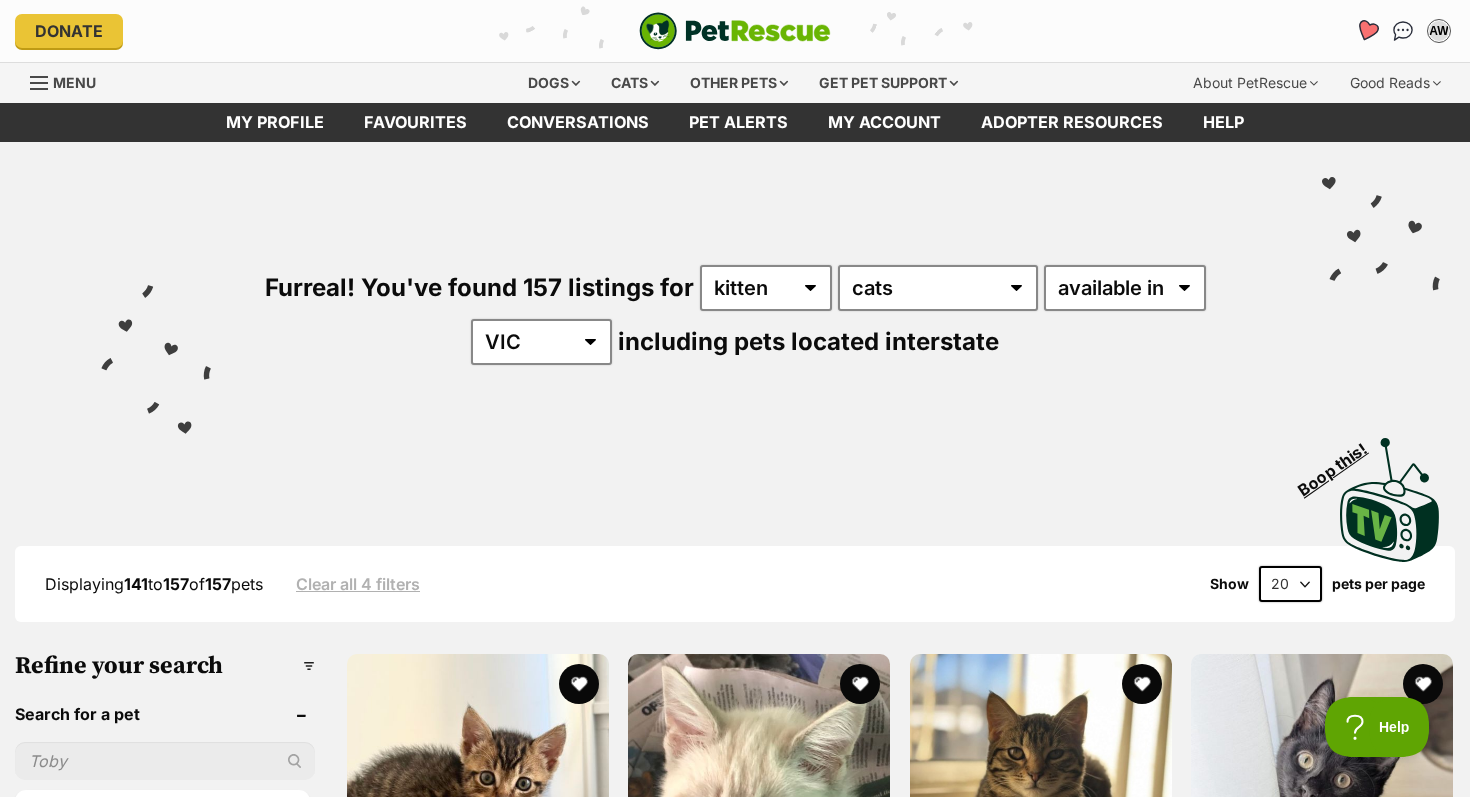 click 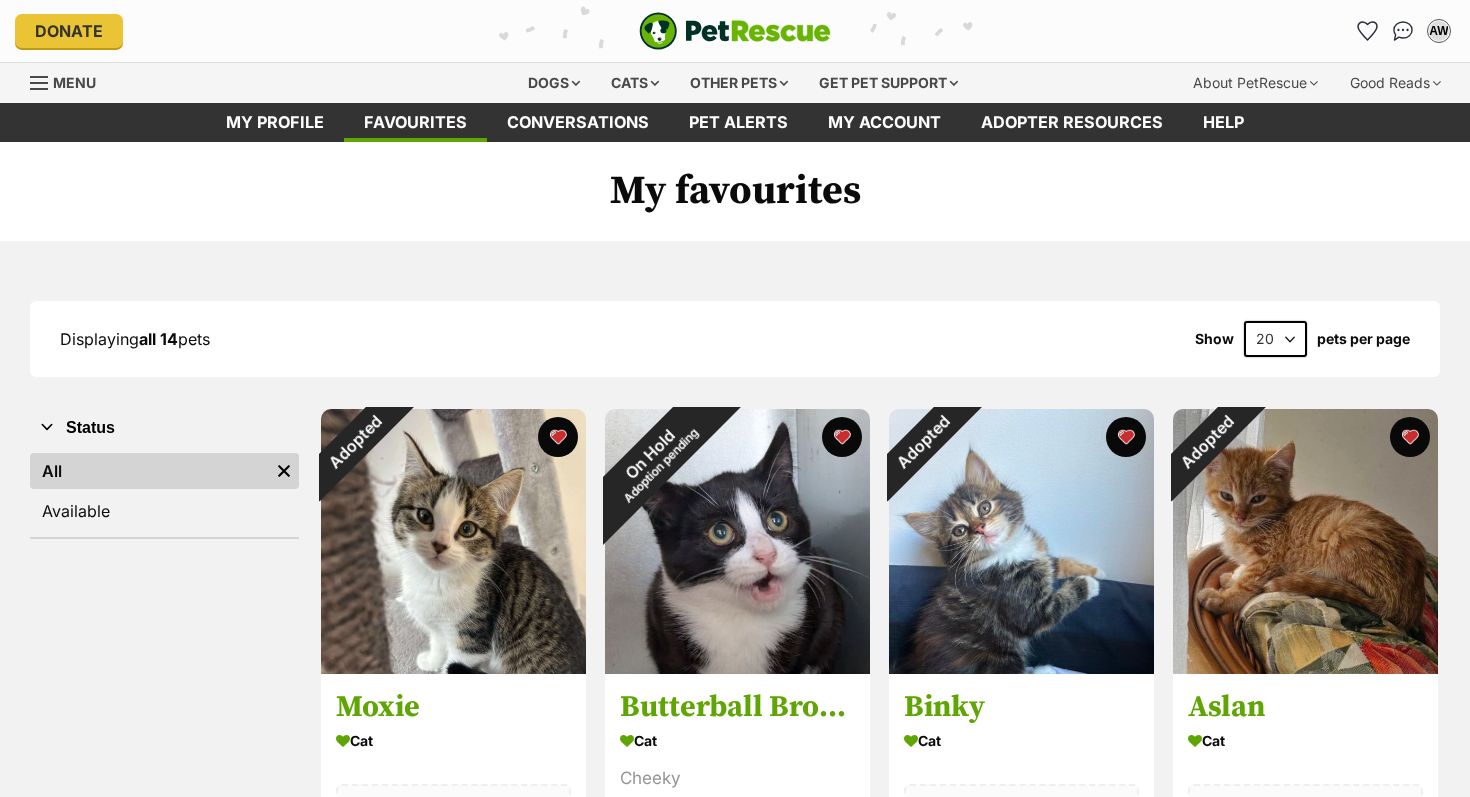 scroll, scrollTop: 0, scrollLeft: 0, axis: both 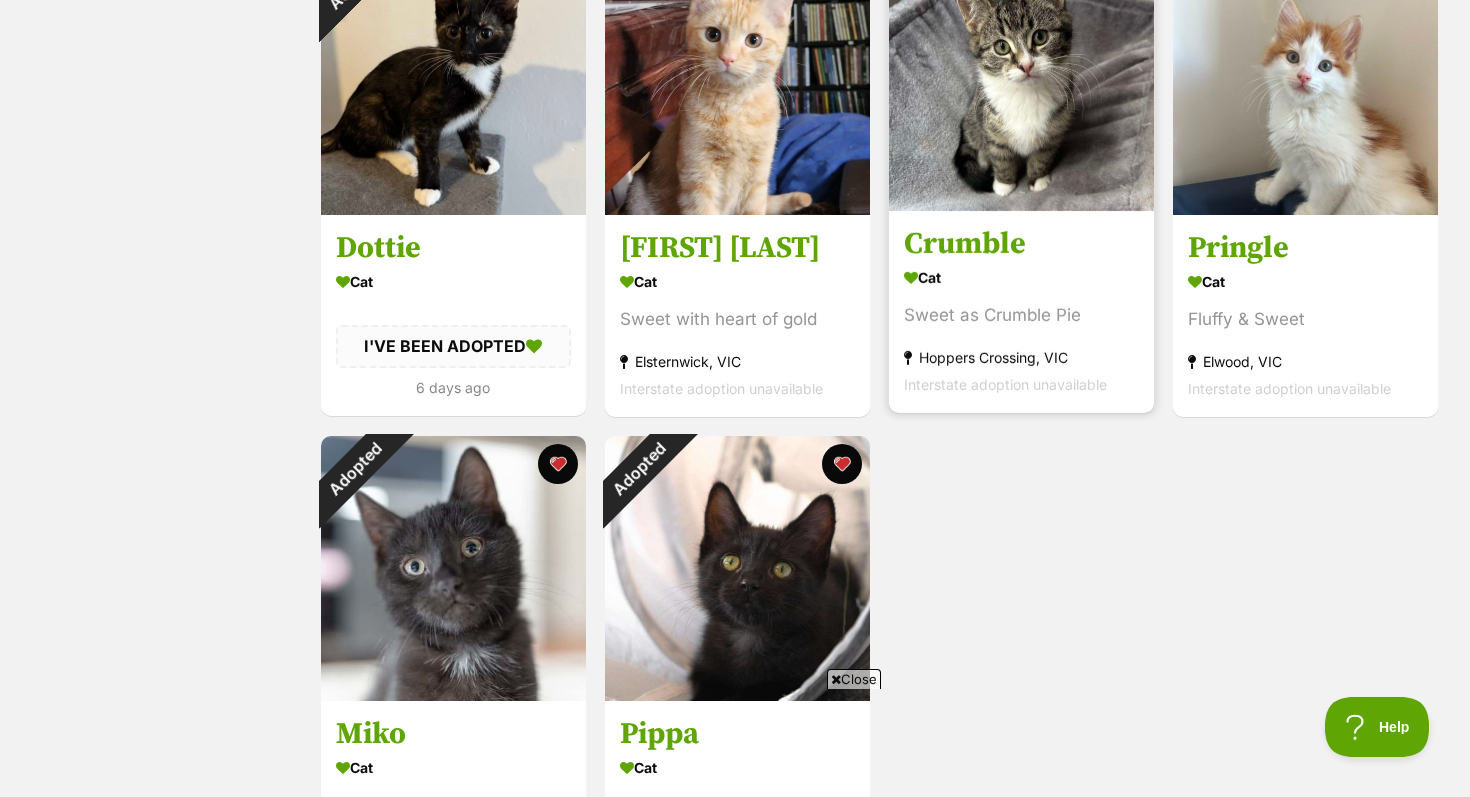 click on "Sweet as Crumble Pie" at bounding box center (1021, 315) 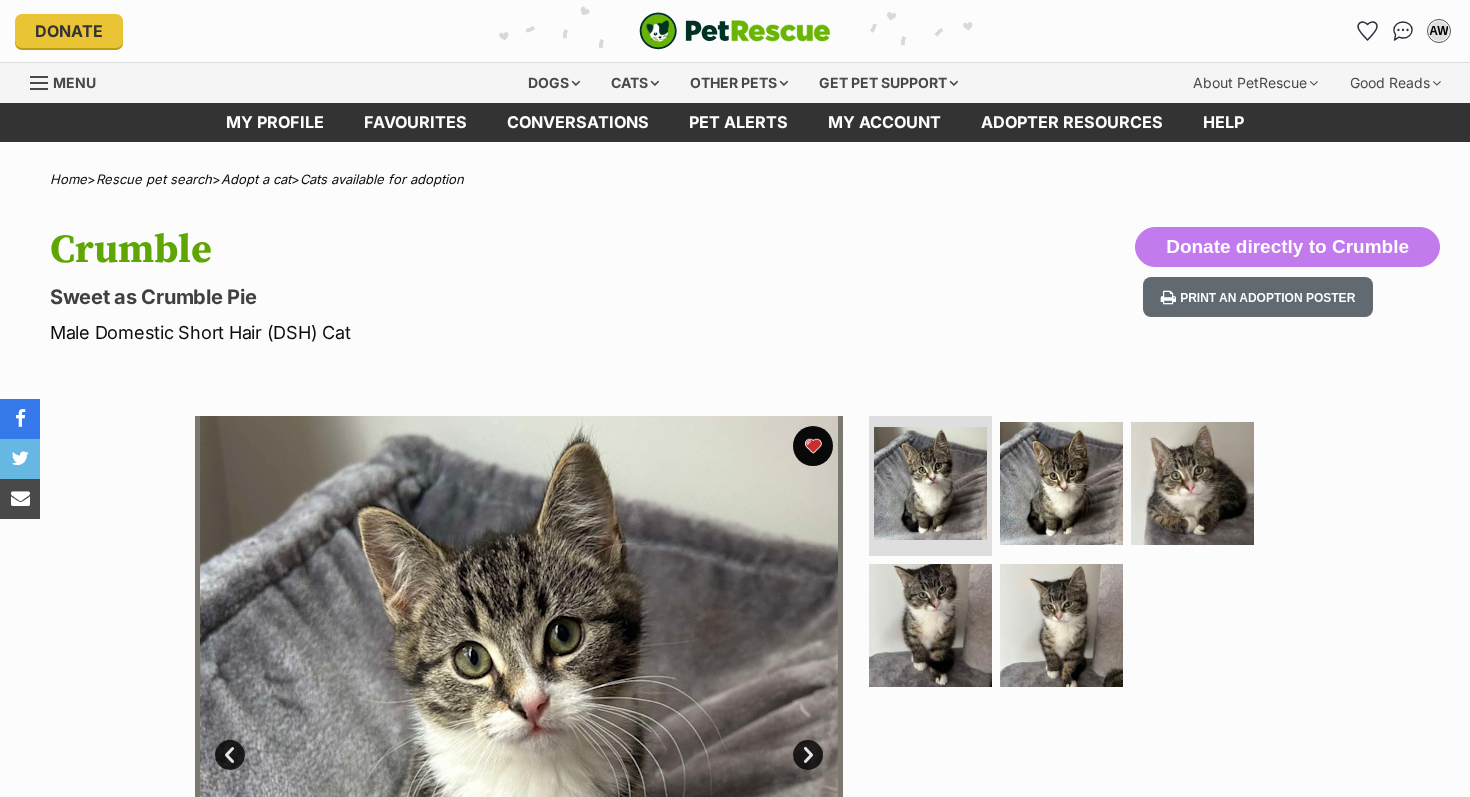 scroll, scrollTop: 0, scrollLeft: 0, axis: both 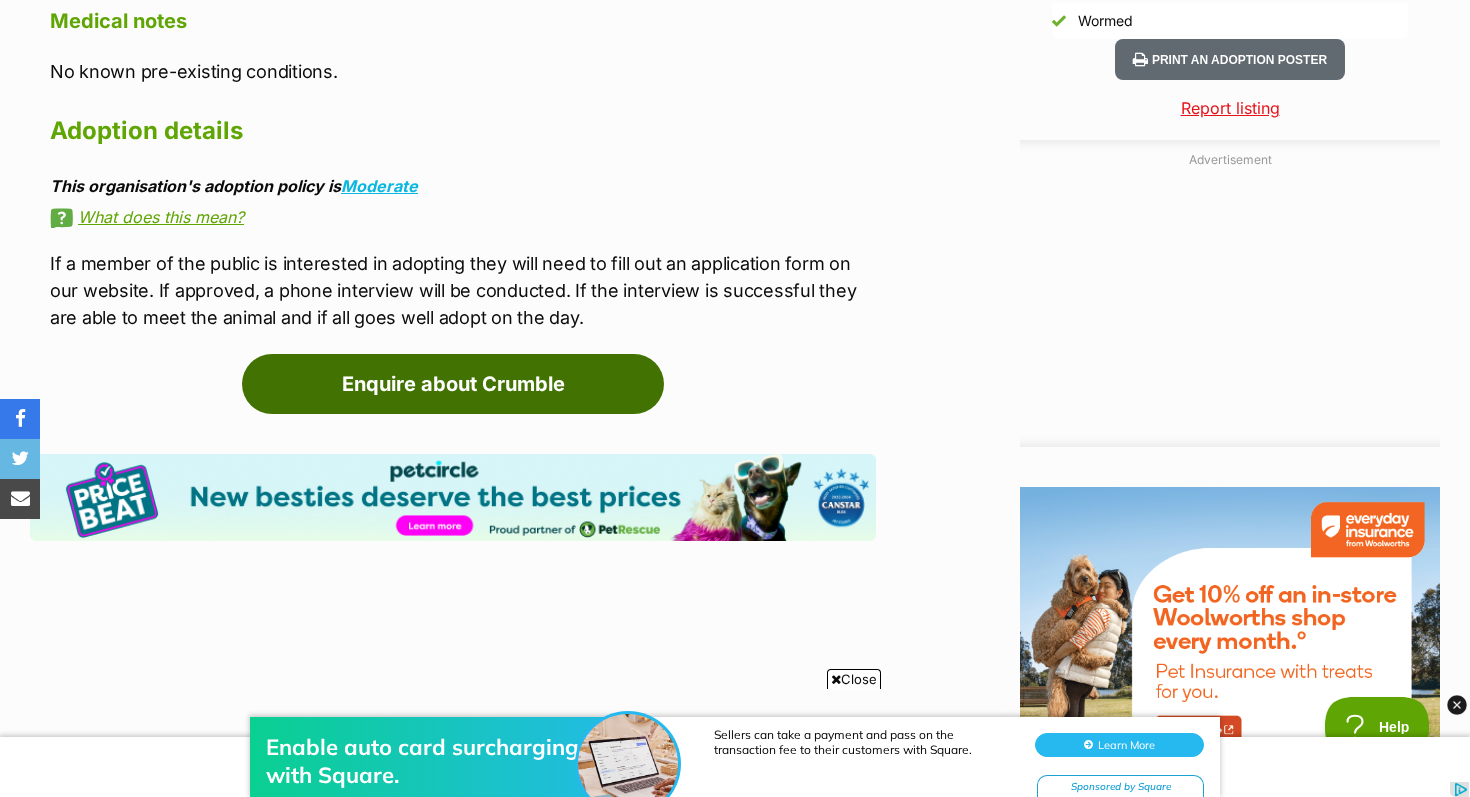 click on "Enquire about Crumble" at bounding box center (453, 384) 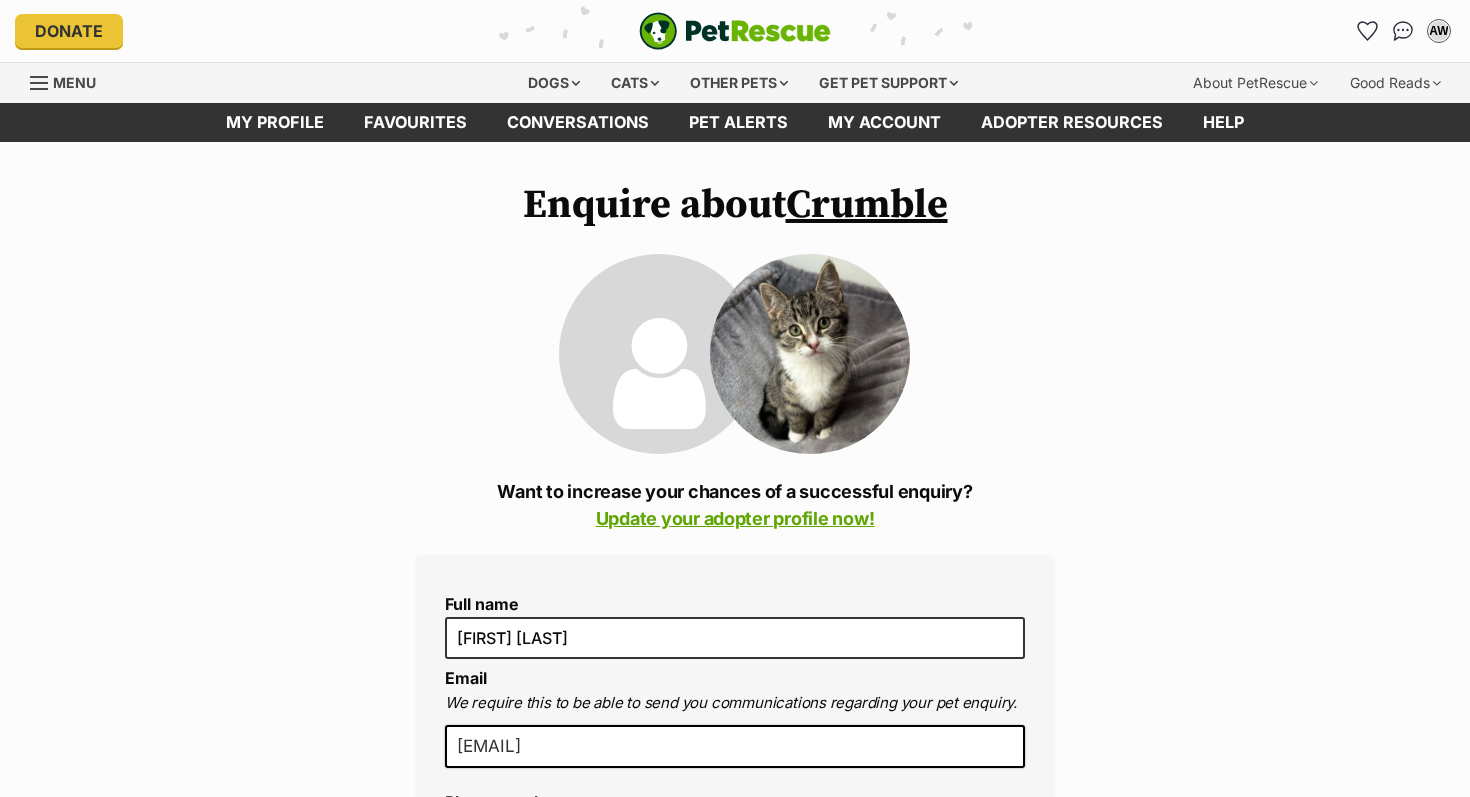scroll, scrollTop: 0, scrollLeft: 0, axis: both 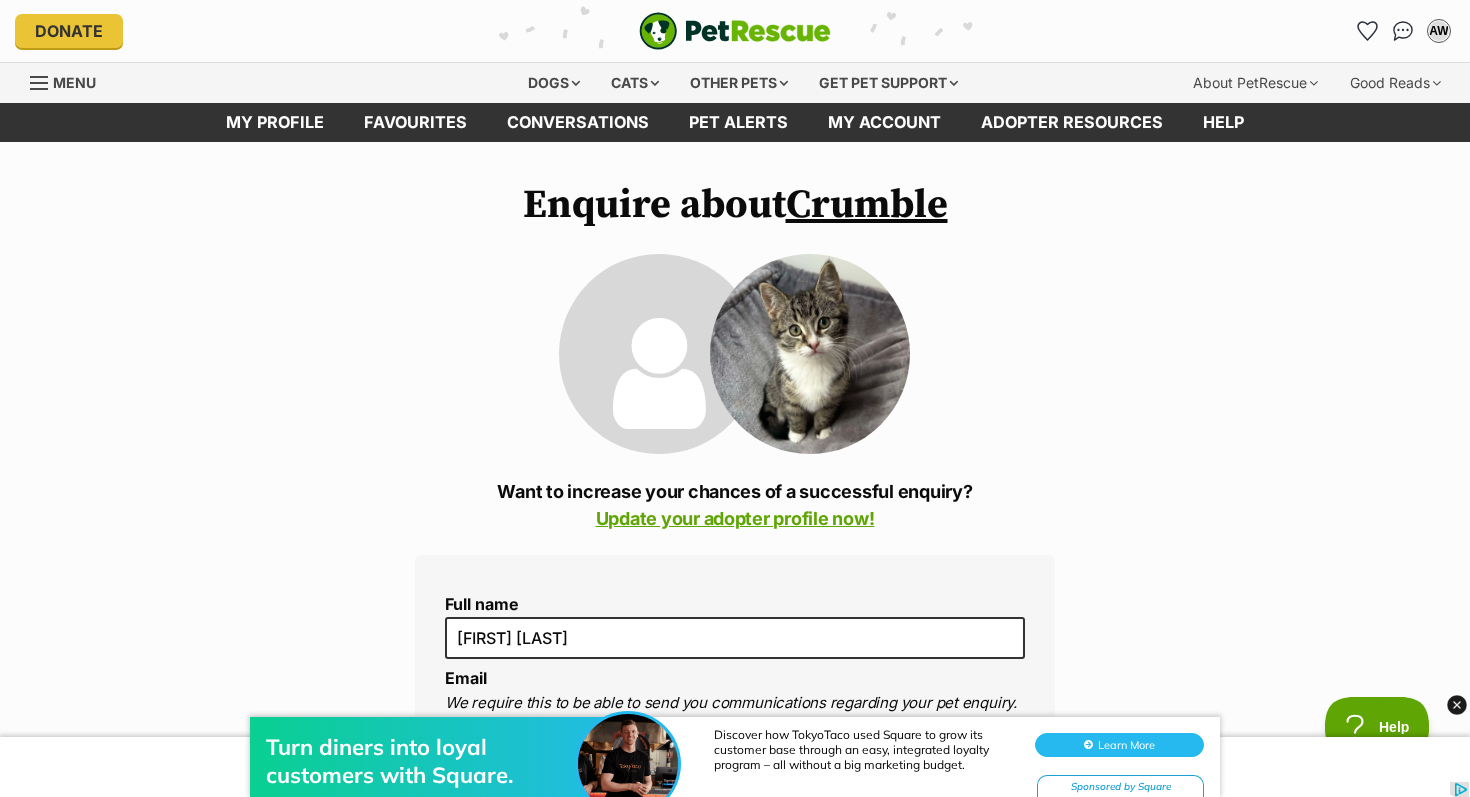 click on "Enquire about  Crumble
Want to increase your chances of a successful enquiry?
Update your adopter profile now!
Full name Ava W
Email
We require this to be able to send you communications regarding your pet enquiry.
avawhyte85@gmail.com
Phone number United States +1 United Kingdom +44 Afghanistan (‫افغانستان‬‎) +93 Albania (Shqipëri) +355 Algeria (‫الجزائر‬‎) +213 American Samoa +1684 Andorra +376 Angola +244 Anguilla +1264 Antigua and Barbuda +1268 Argentina +54 Armenia (Հայաստան) +374 Aruba +297 Australia +61 Austria (Österreich) +43 Azerbaijan (Azərbaycan) +994 Bahamas +1242 Bahrain (‫البحرين‬‎) +973 Bangladesh (বাংলাদেশ) +880 Barbados +1246 Belarus (Беларусь) +375 Belgium (België) +32 Belize +501 Benin (Bénin) +229 Bermuda +1441 Bhutan (འབྲུག) +975 Bolivia +591 Bosnia and Herzegovina (Босна и Херцеговина) +387 Botswana +267 Brazil (Brasil) +55 +246" at bounding box center (735, 1466) 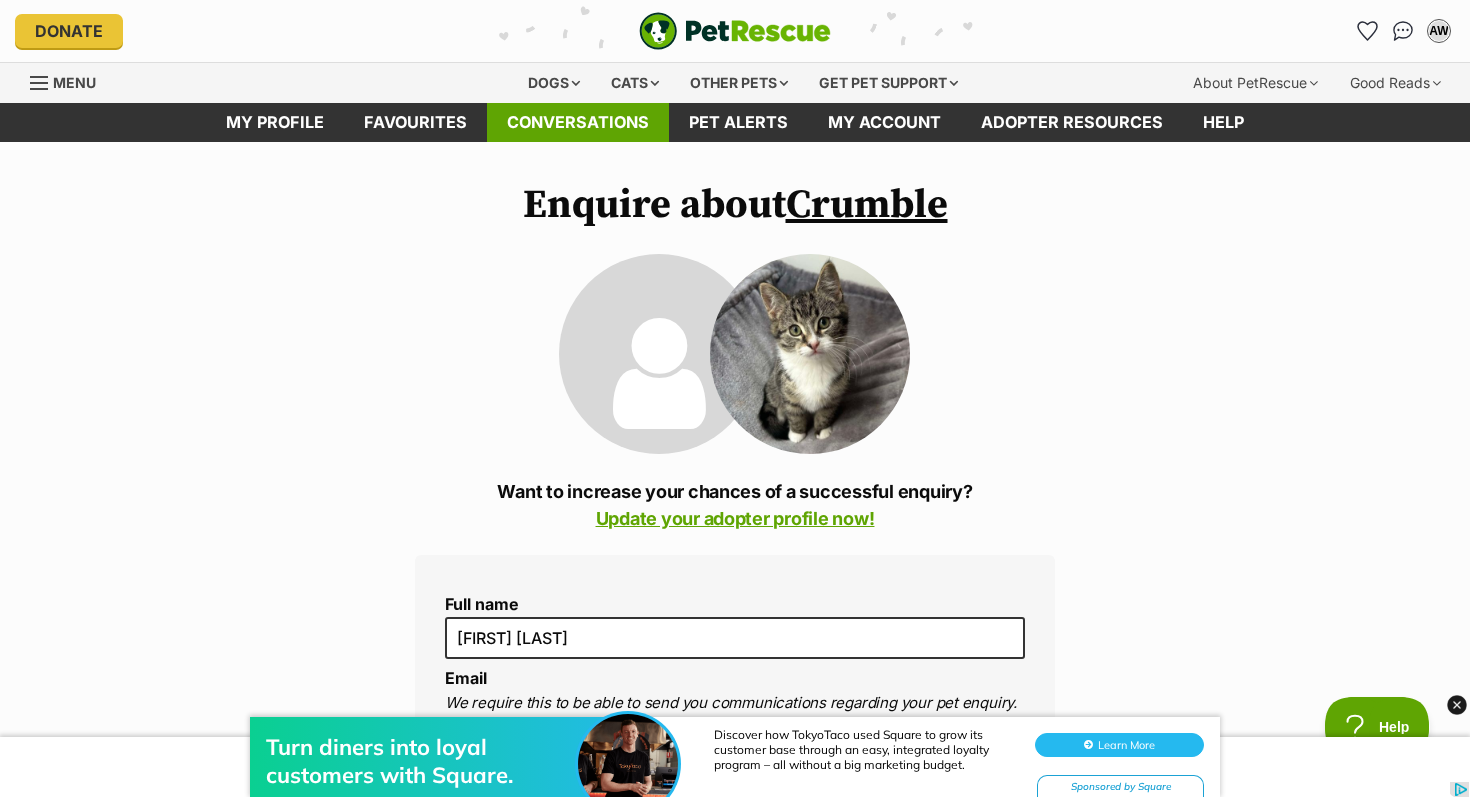 click on "Conversations" at bounding box center (578, 122) 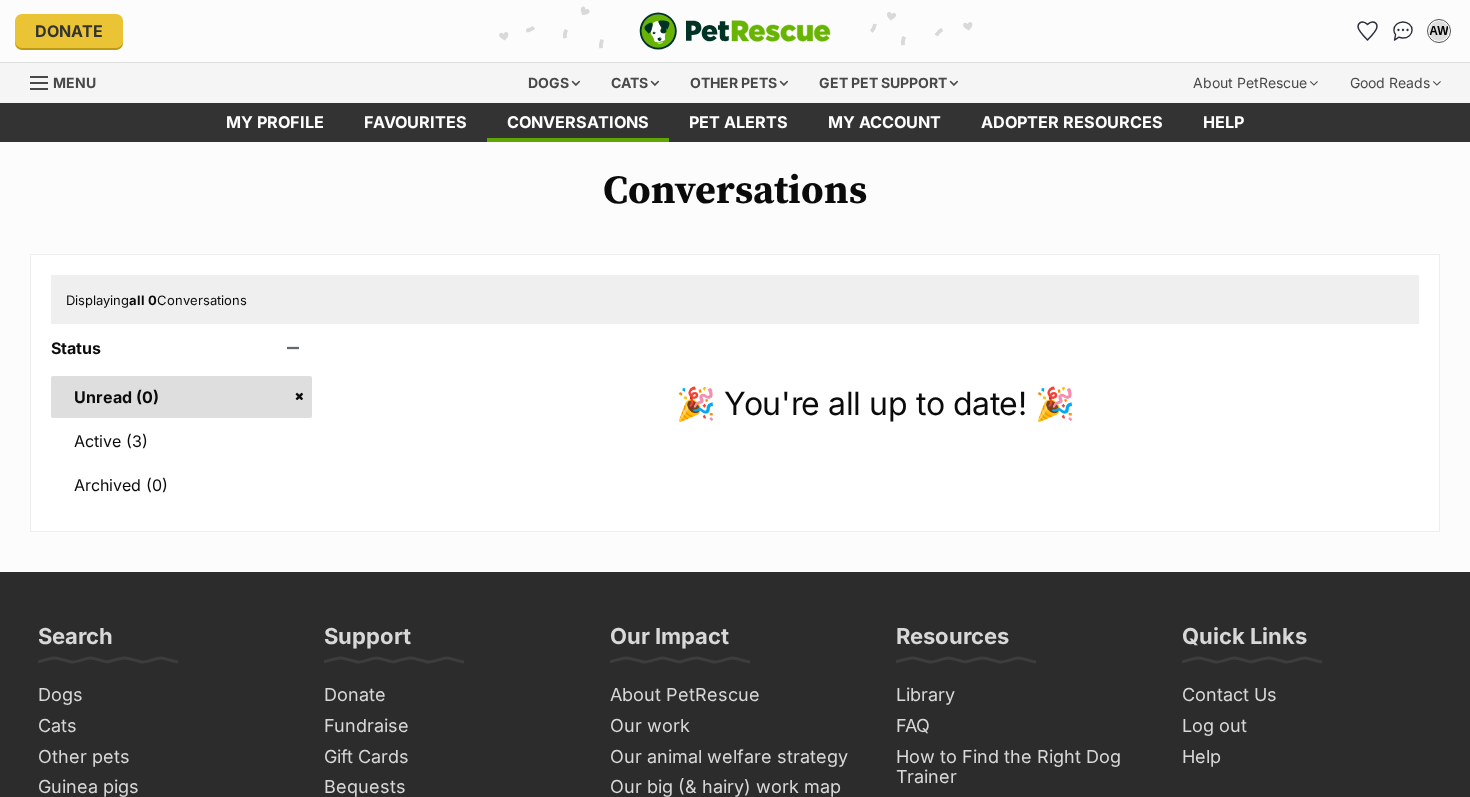 scroll, scrollTop: 0, scrollLeft: 0, axis: both 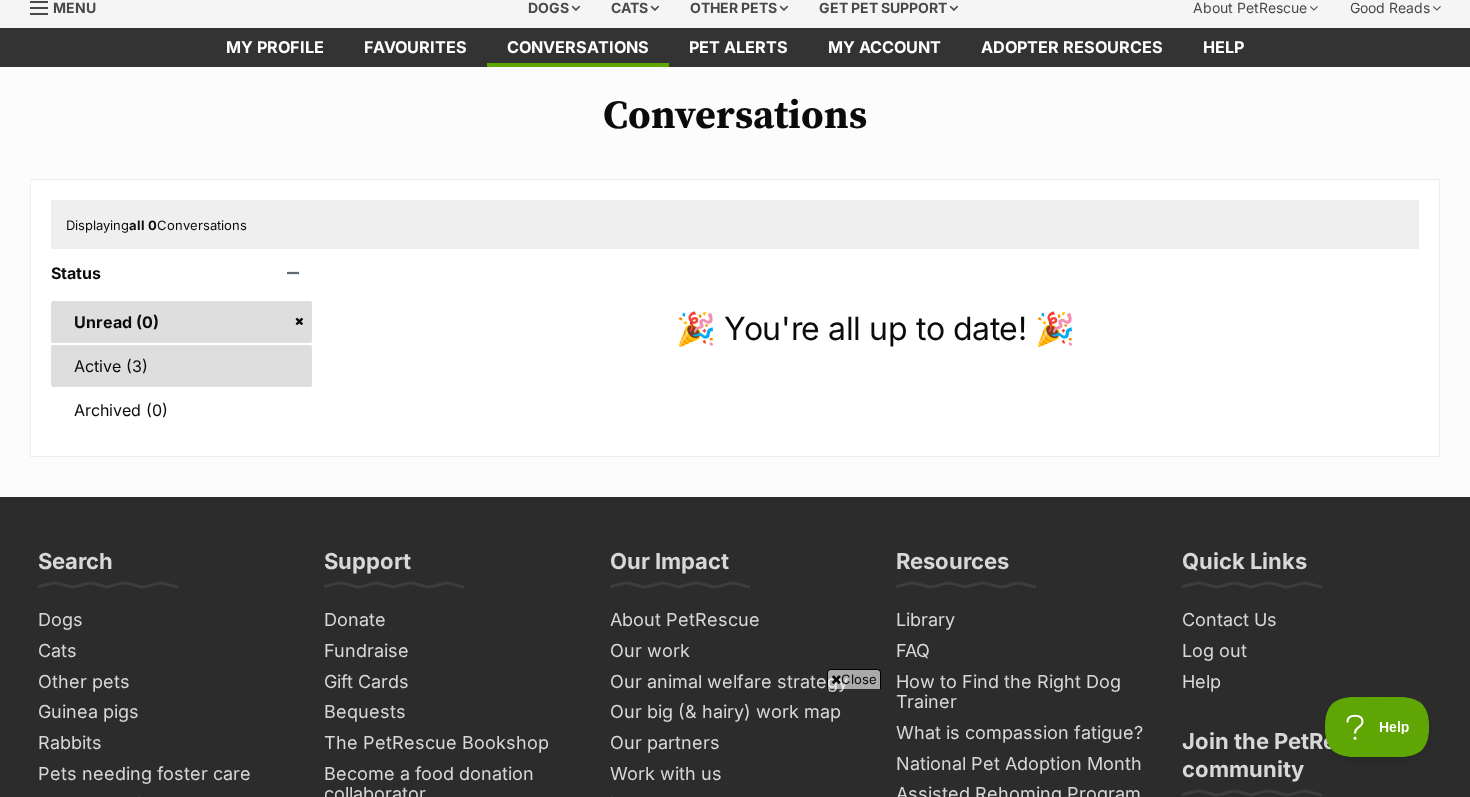 click on "Active (3)" at bounding box center [181, 366] 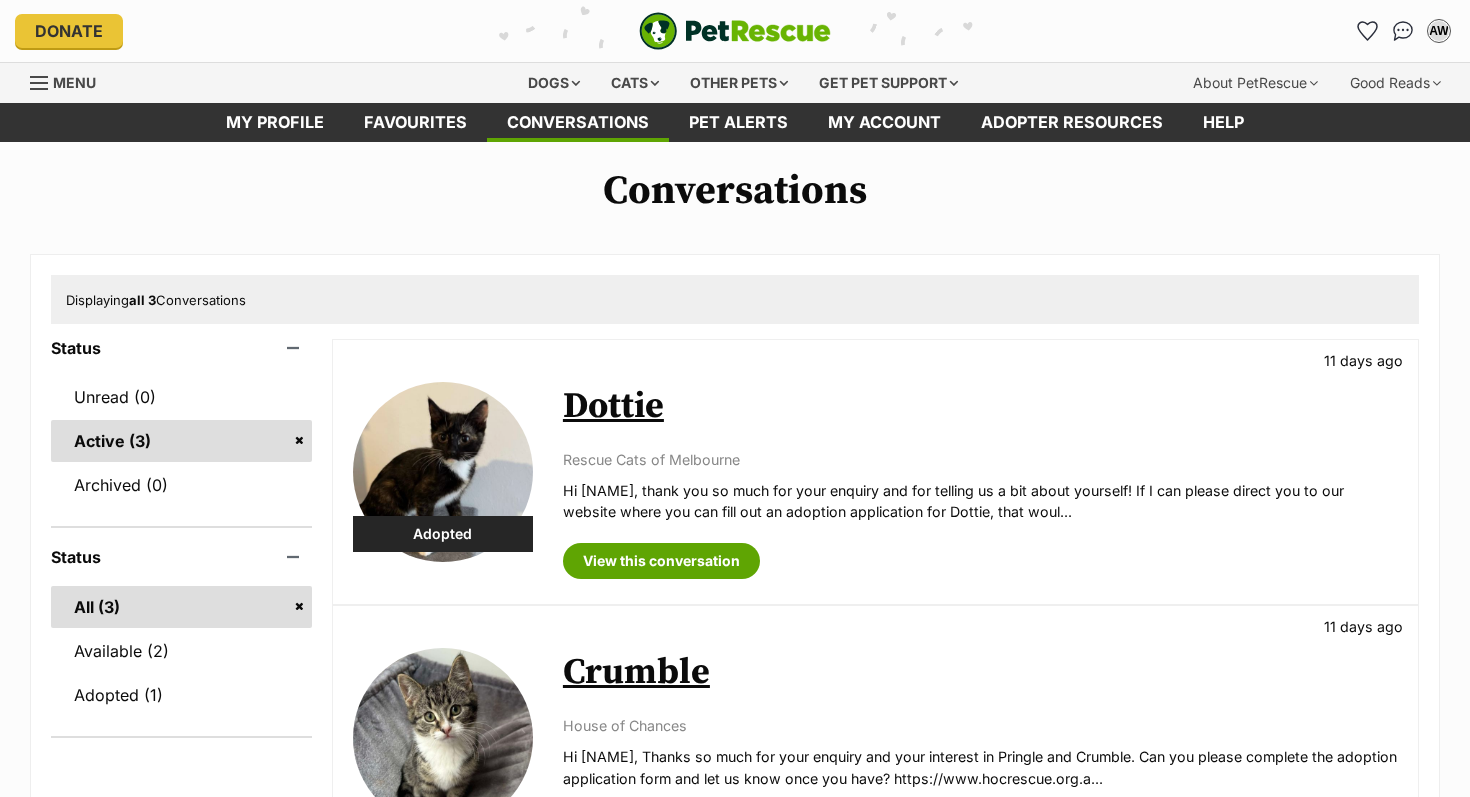 scroll, scrollTop: 0, scrollLeft: 0, axis: both 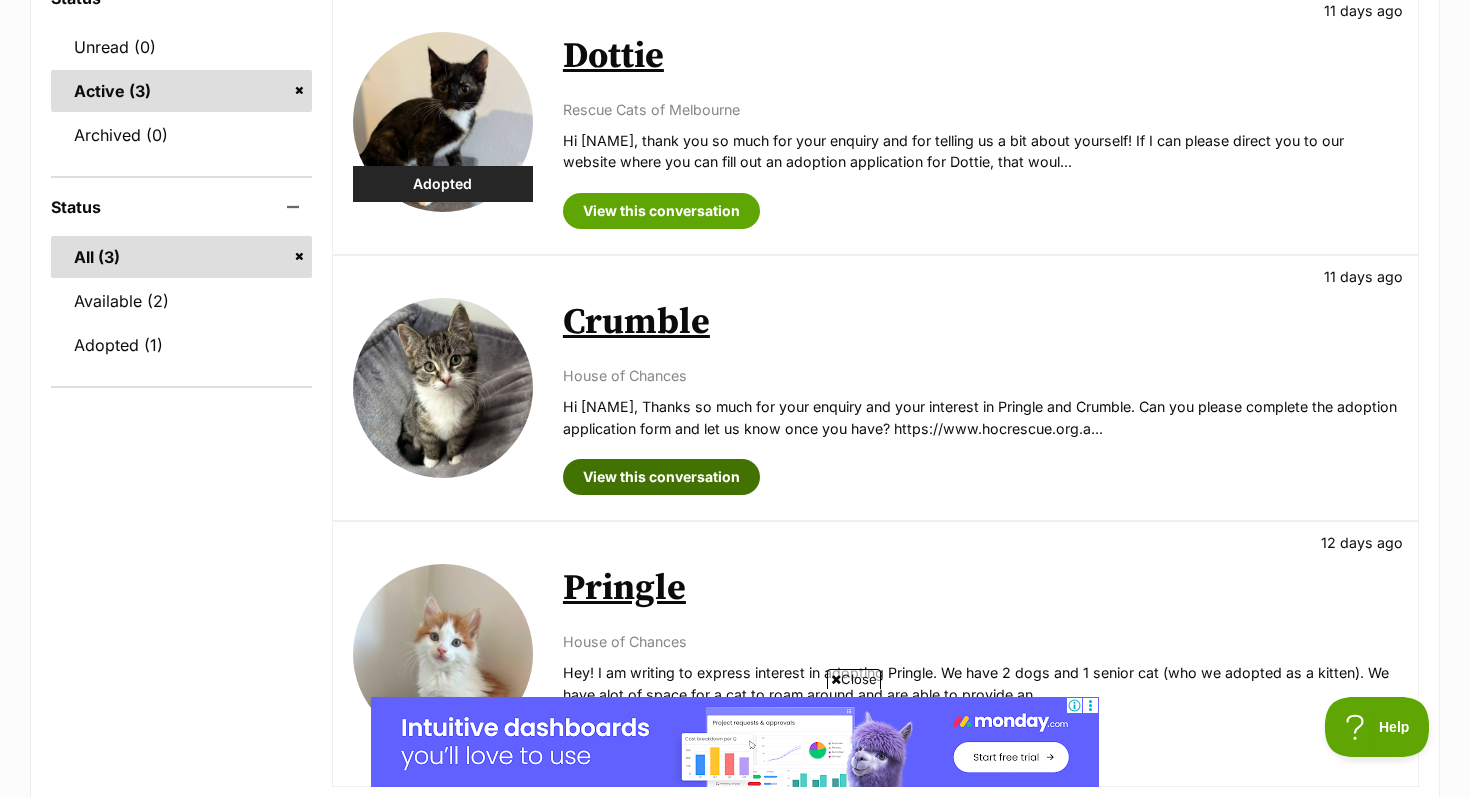 click on "View this conversation" at bounding box center [661, 477] 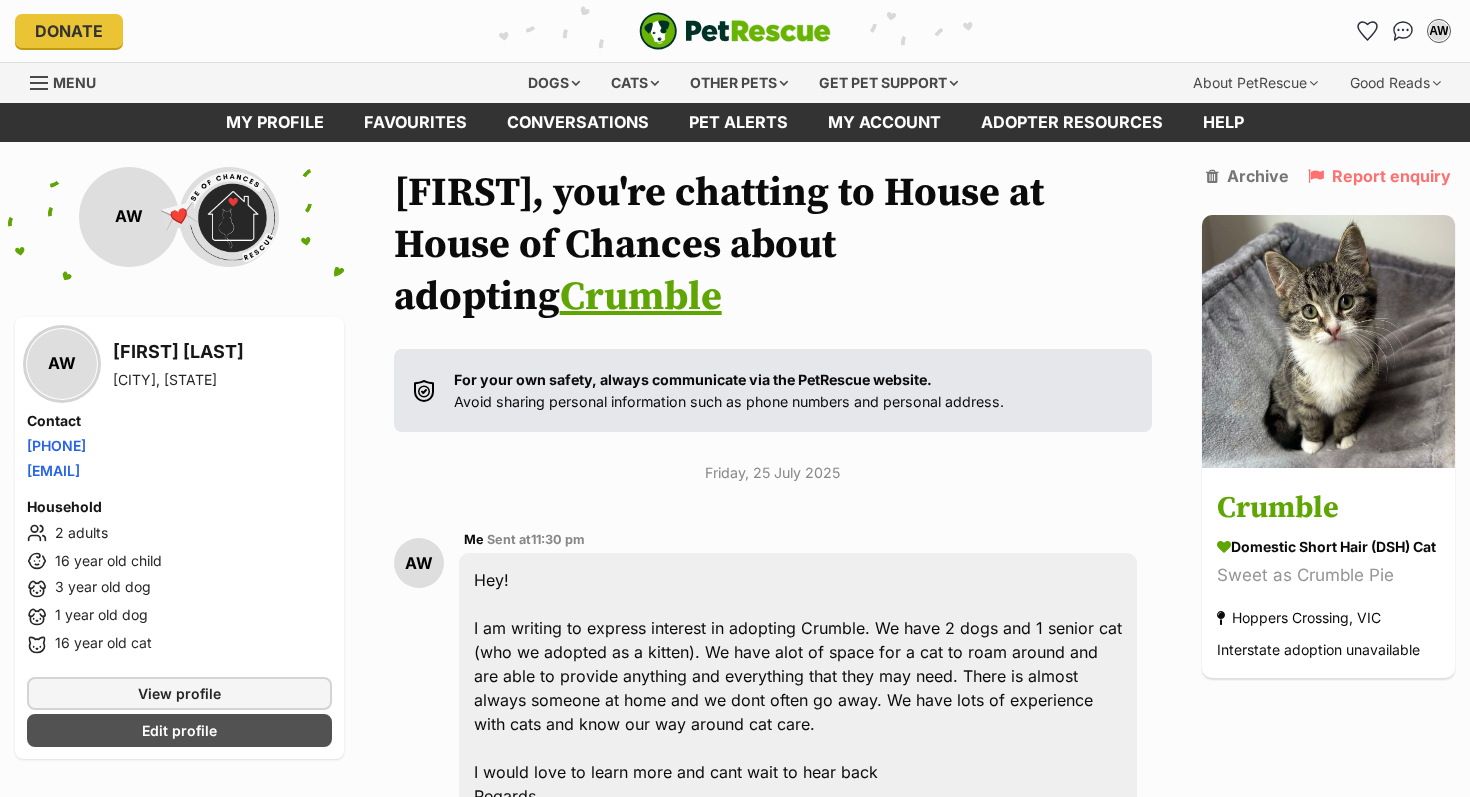 scroll, scrollTop: 65, scrollLeft: 0, axis: vertical 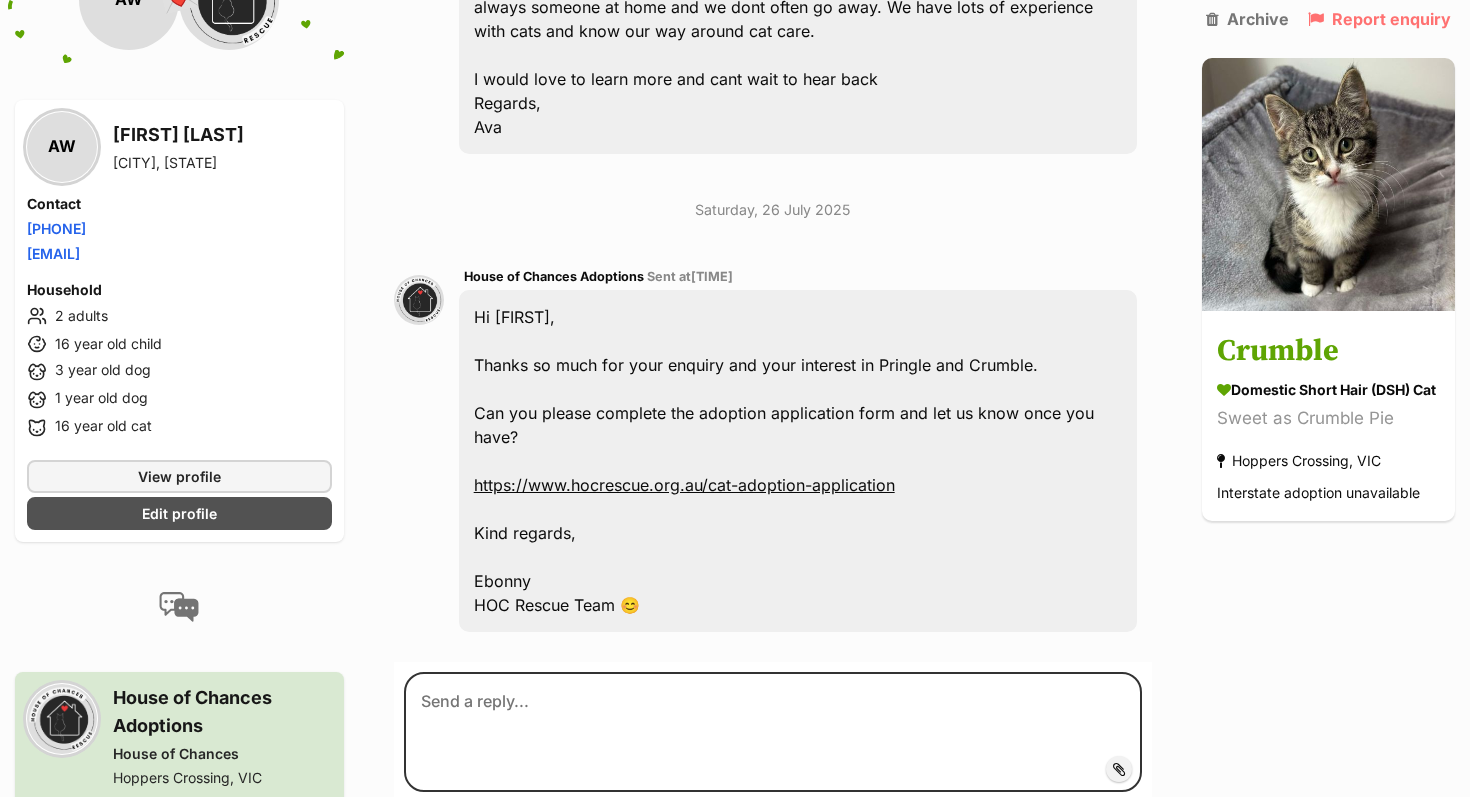 click on "https://www.hocrescue.org.au/cat-adoption-application" at bounding box center [684, 485] 